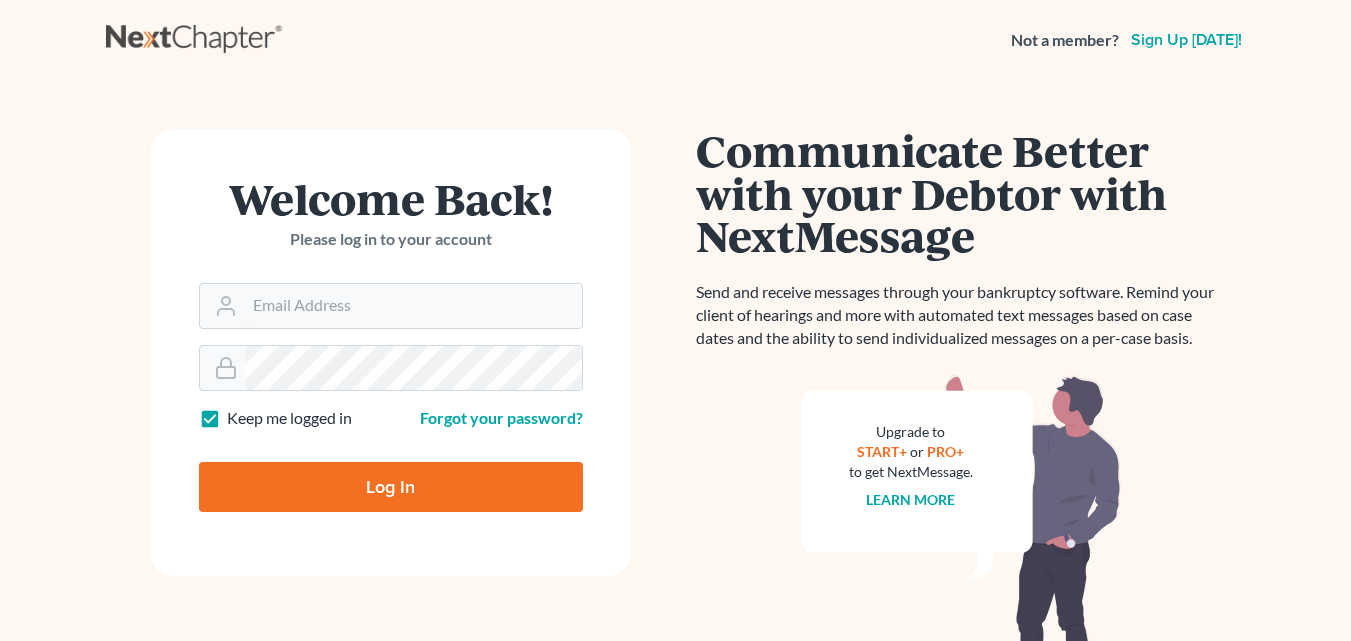 scroll, scrollTop: 0, scrollLeft: 0, axis: both 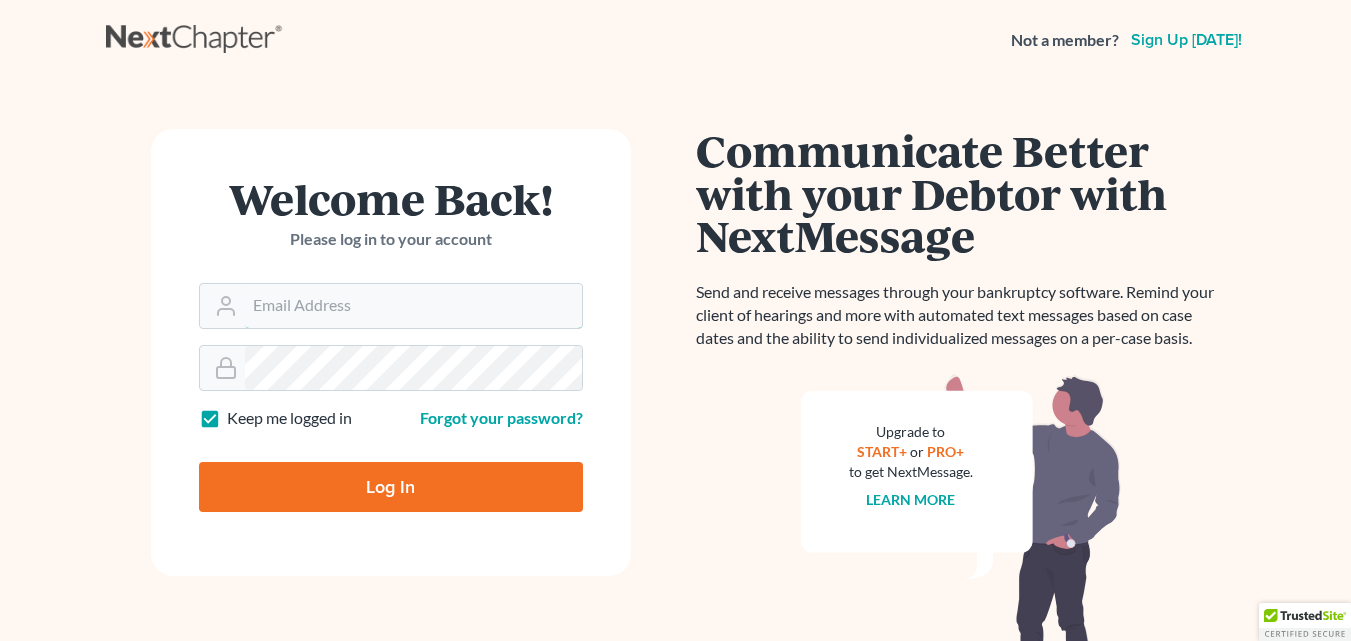 type on "[PERSON_NAME][EMAIL_ADDRESS][DOMAIN_NAME]" 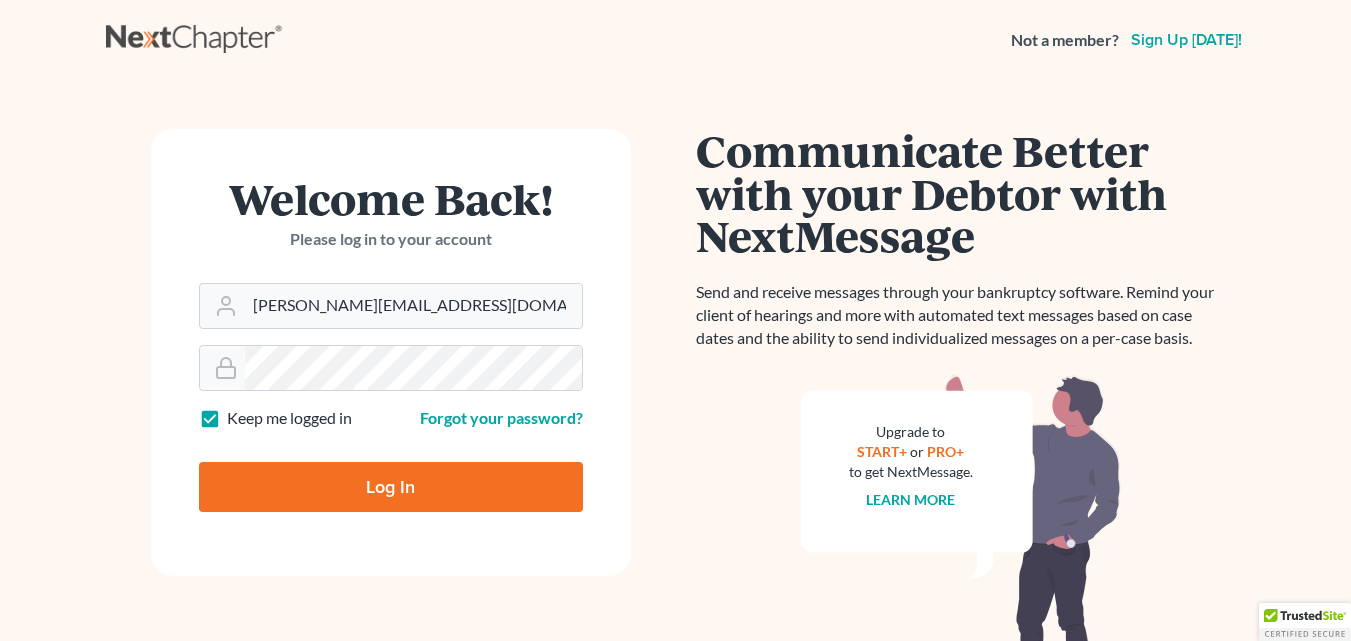 click on "Log In" at bounding box center (391, 487) 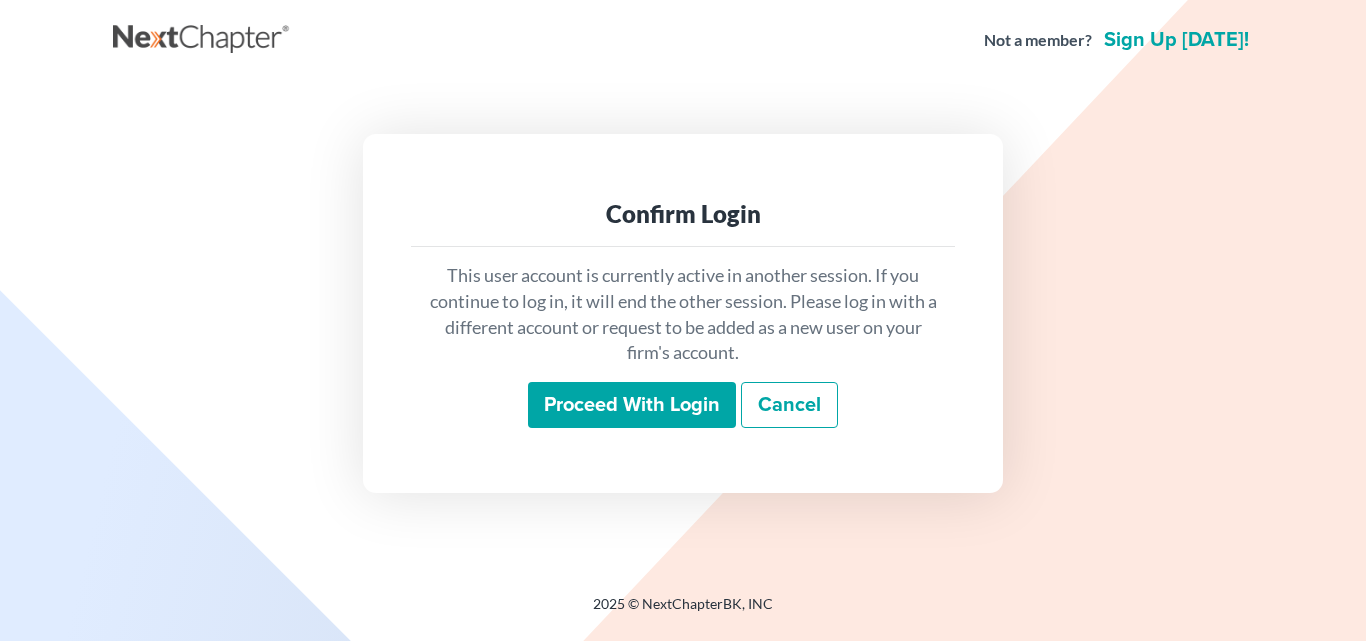 scroll, scrollTop: 0, scrollLeft: 0, axis: both 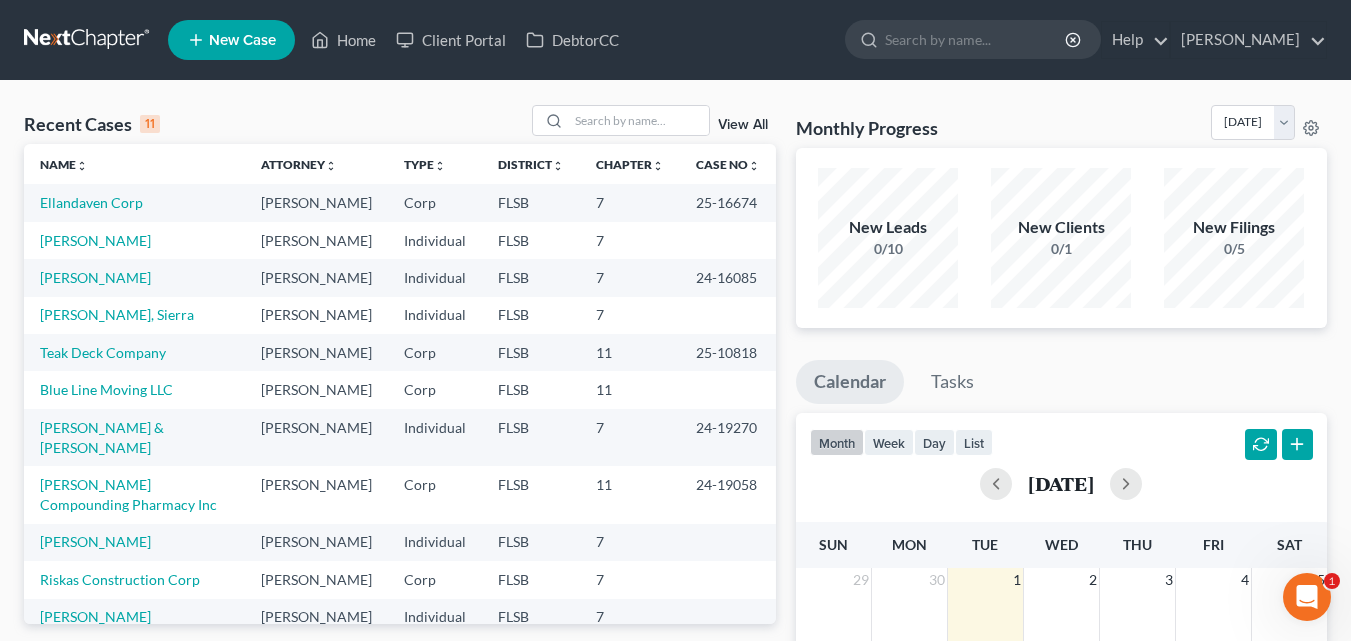 click on "New Case" at bounding box center (242, 40) 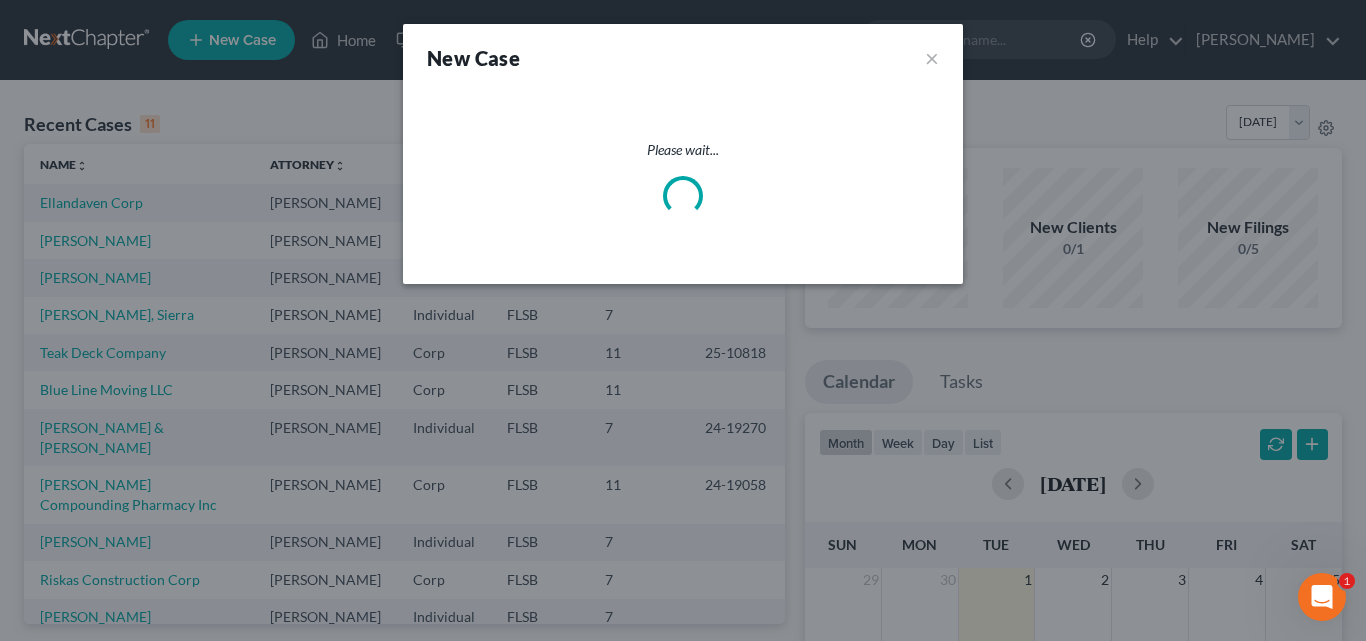 select on "17" 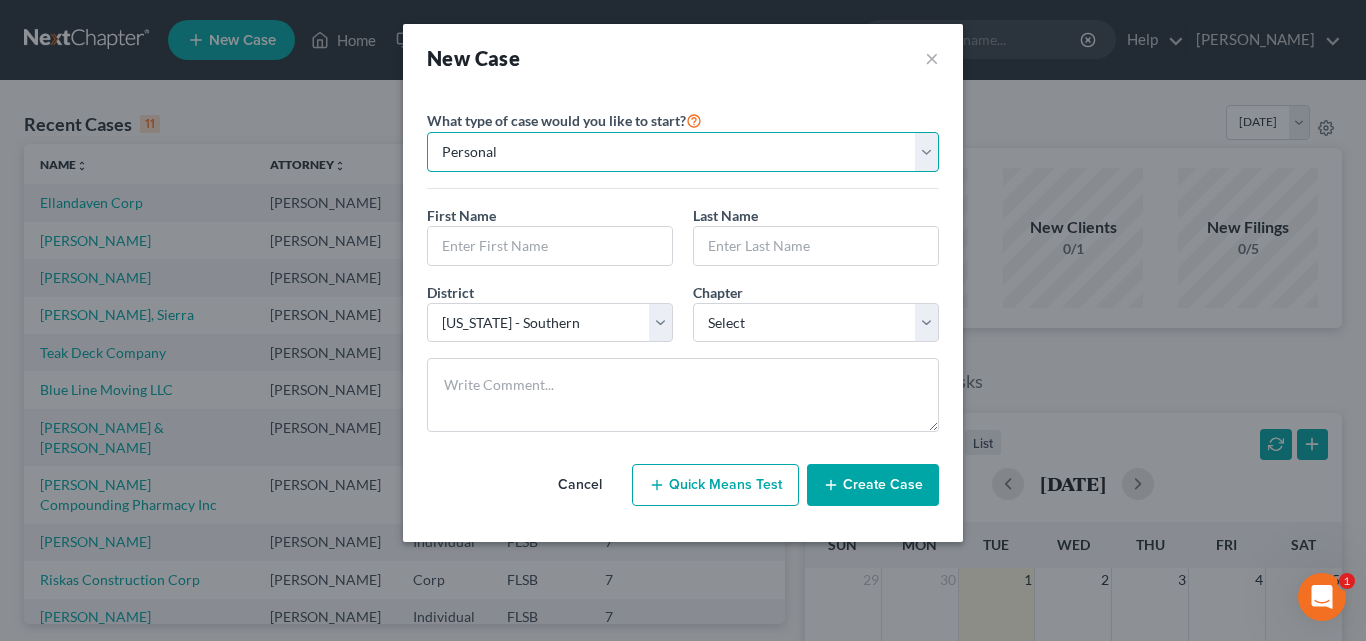 click on "Personal Business" at bounding box center [683, 152] 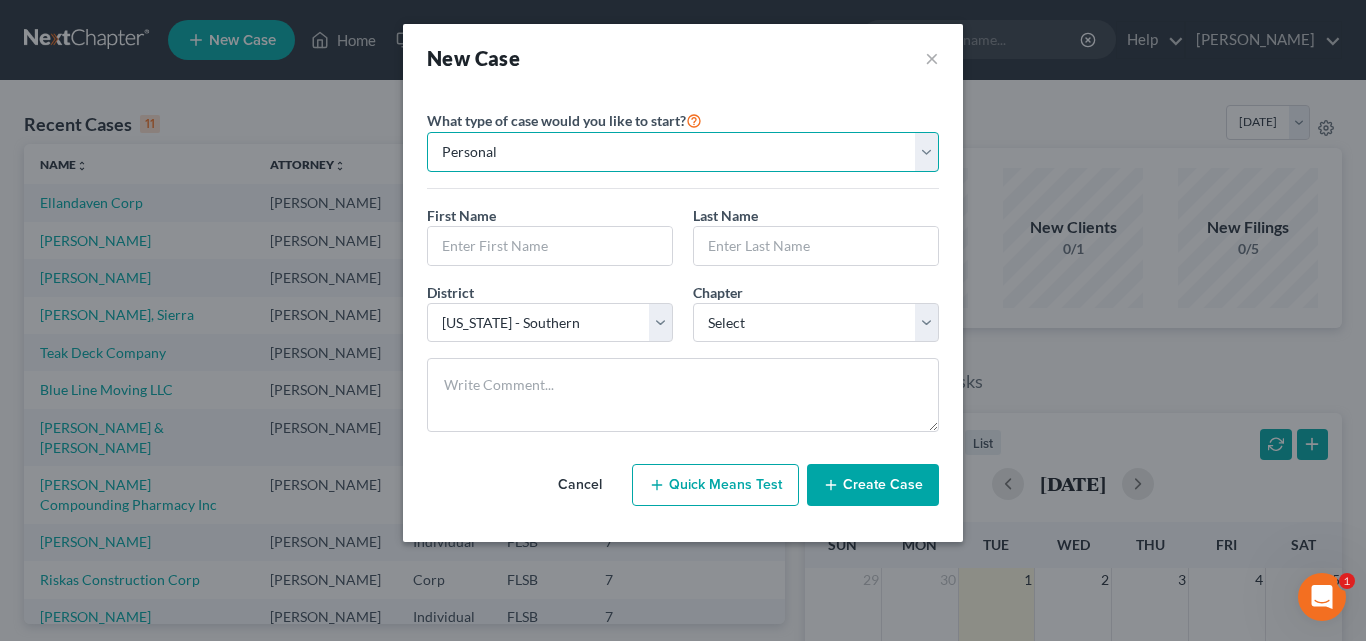 select on "1" 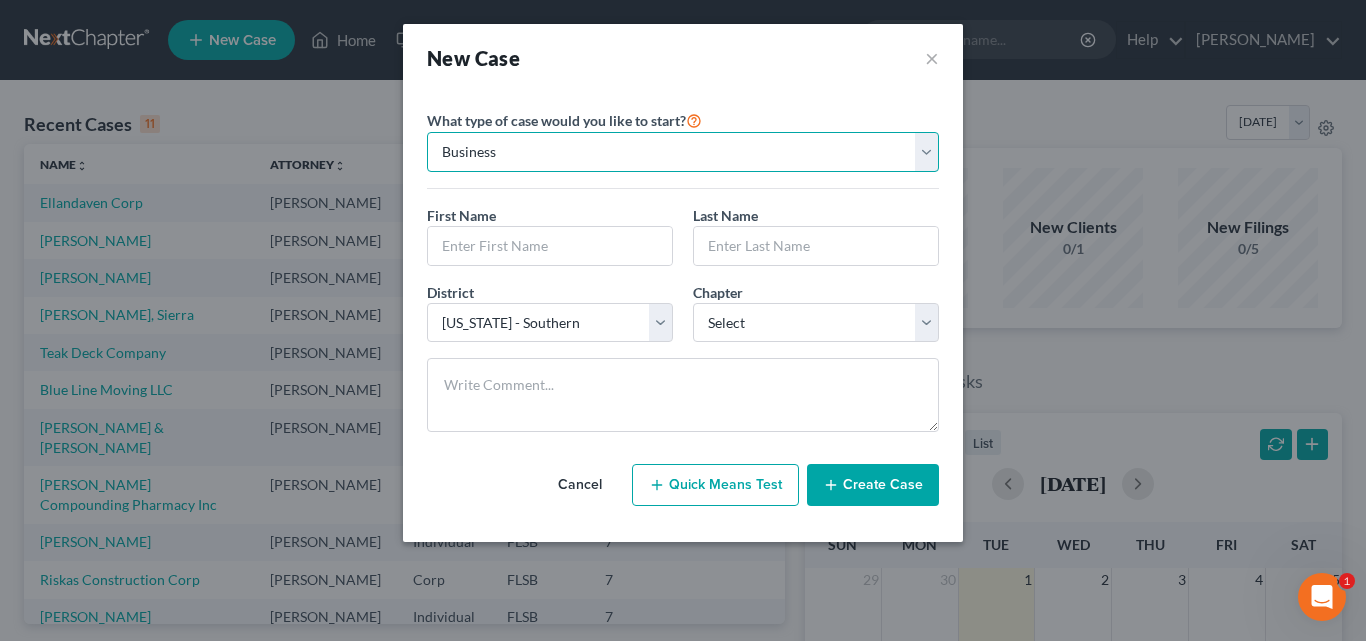 click on "Personal Business" at bounding box center [683, 152] 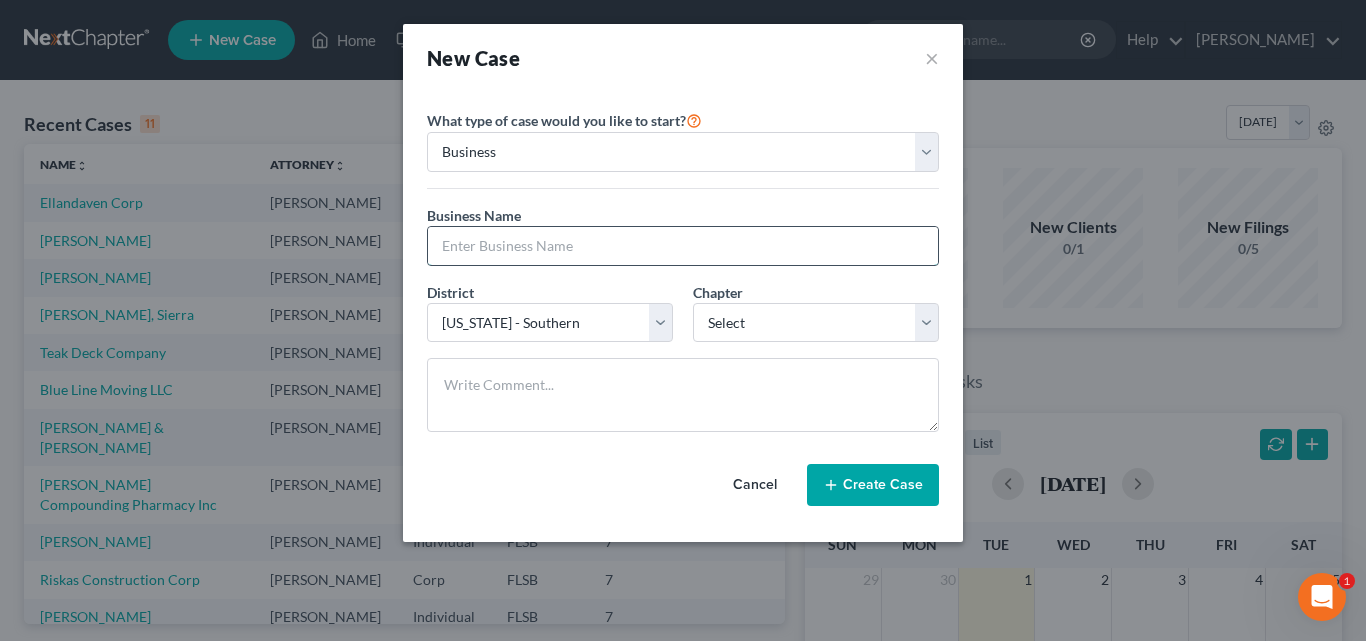 click at bounding box center (683, 246) 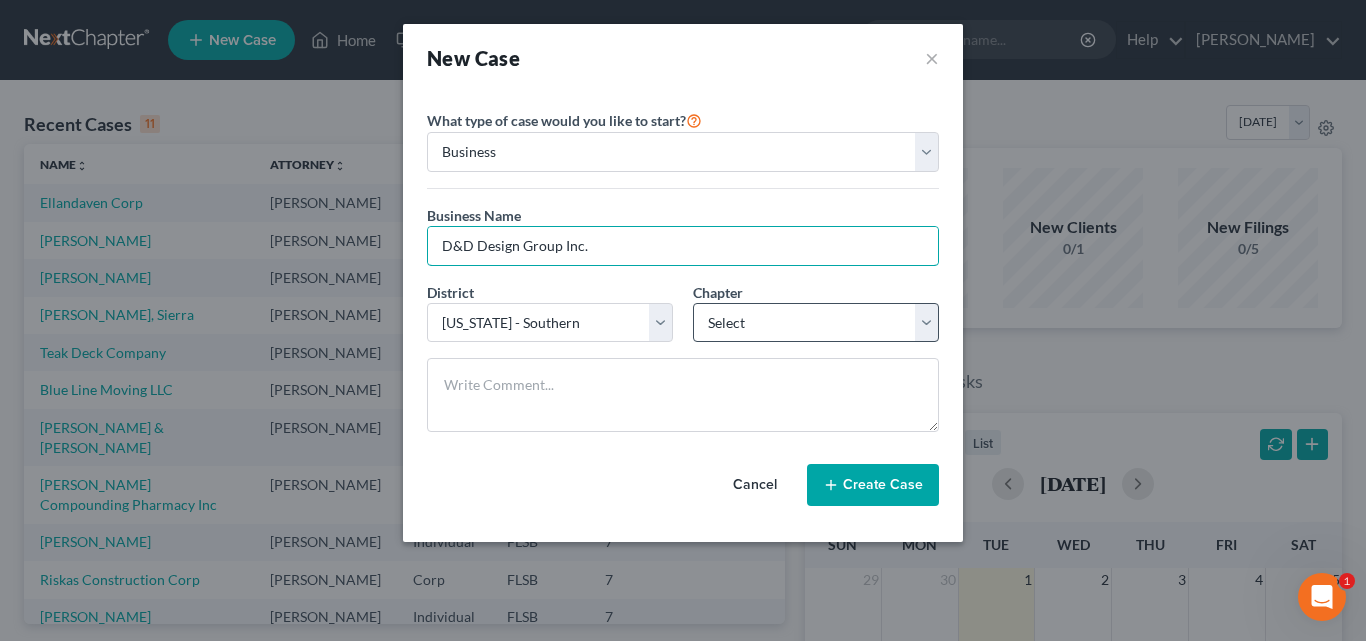 type on "D&D Design Group Inc." 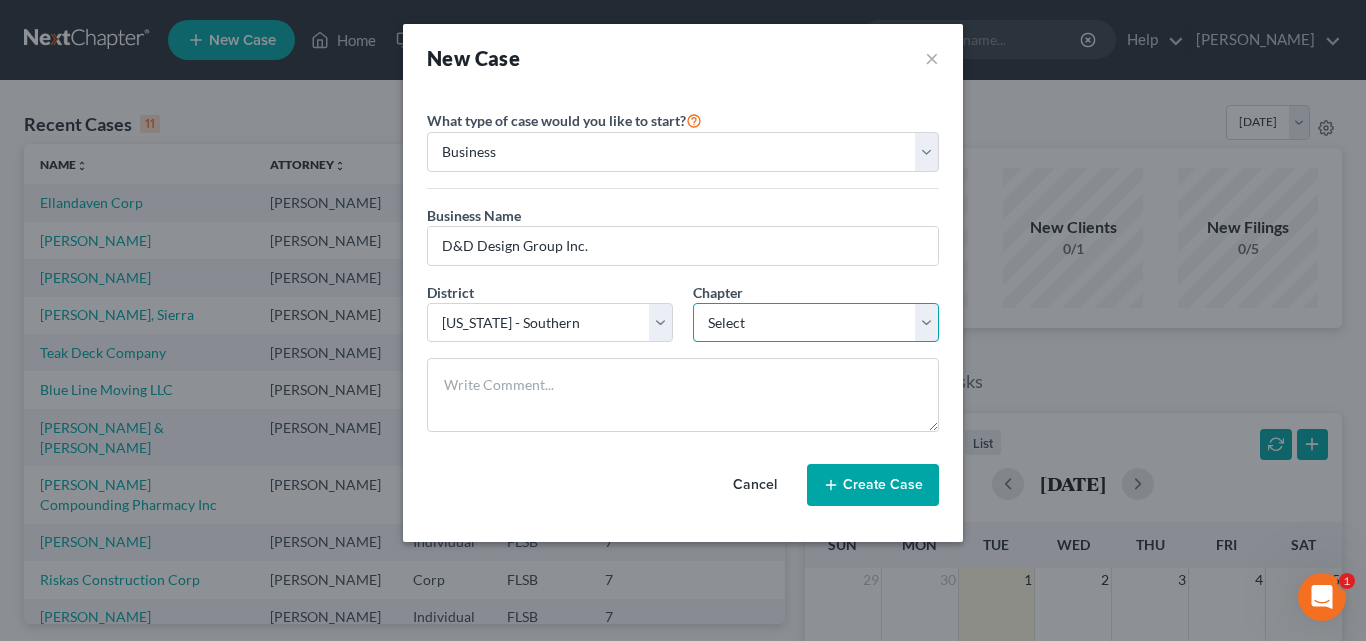 click on "Select 7 11 12" at bounding box center (816, 323) 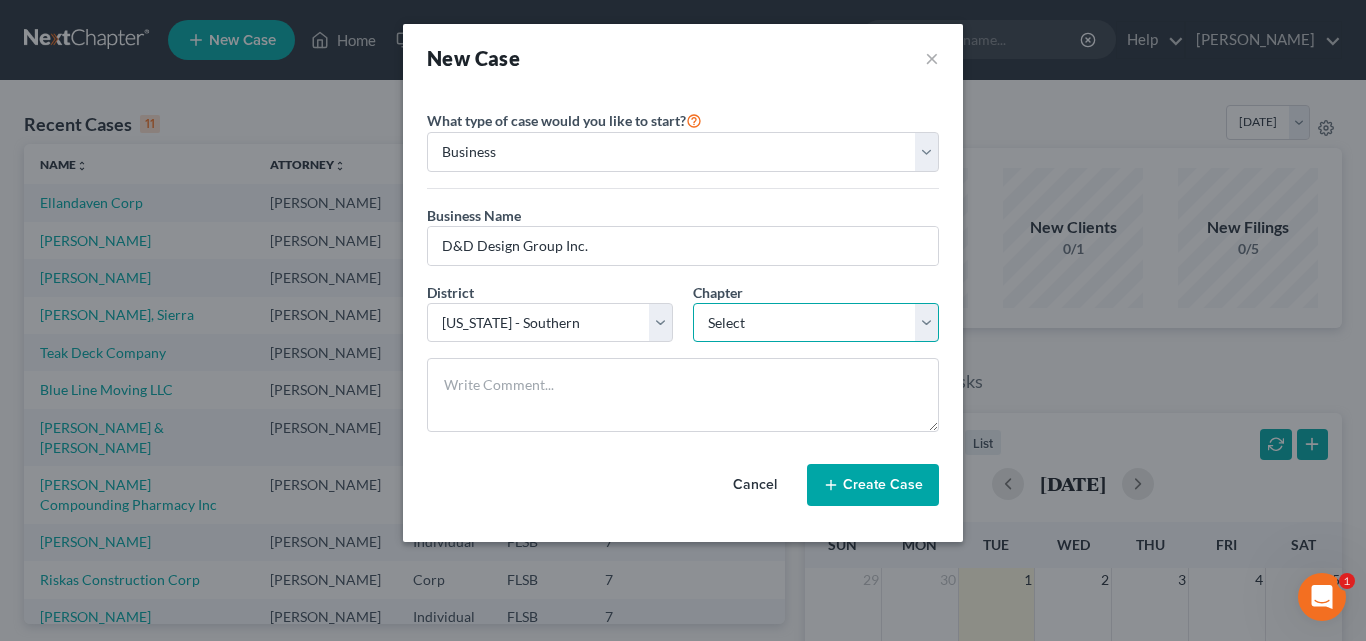 select on "0" 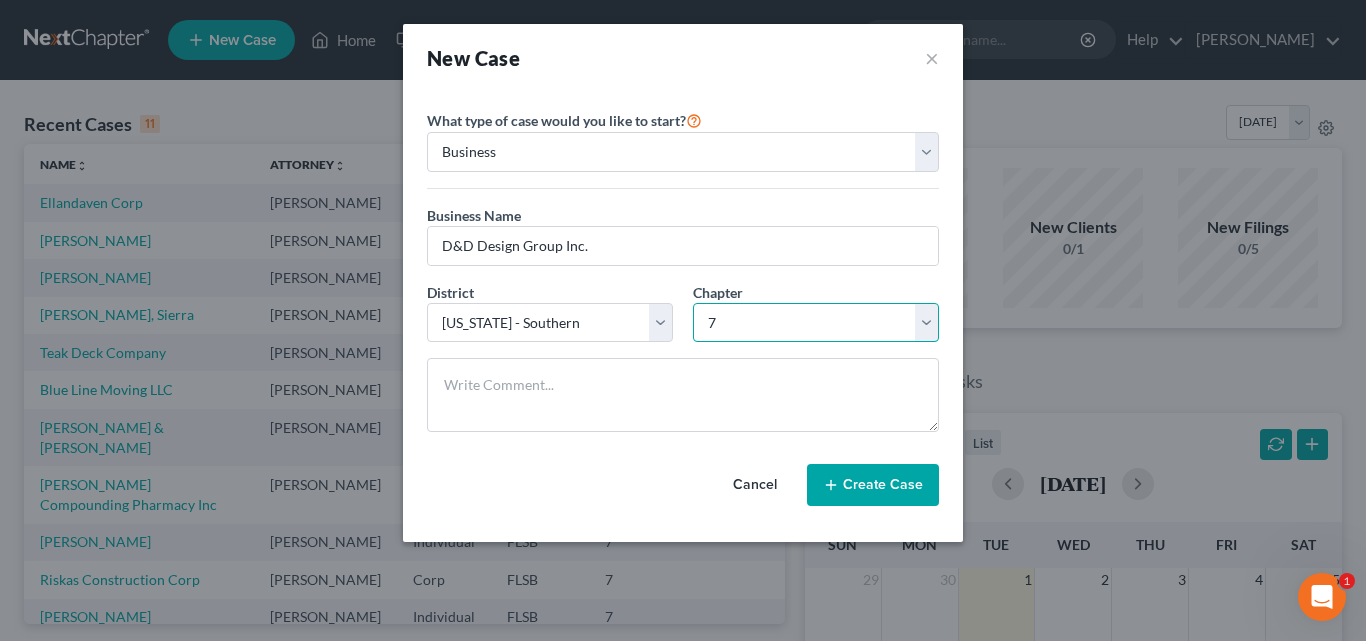click on "Select 7 11 12" at bounding box center (816, 323) 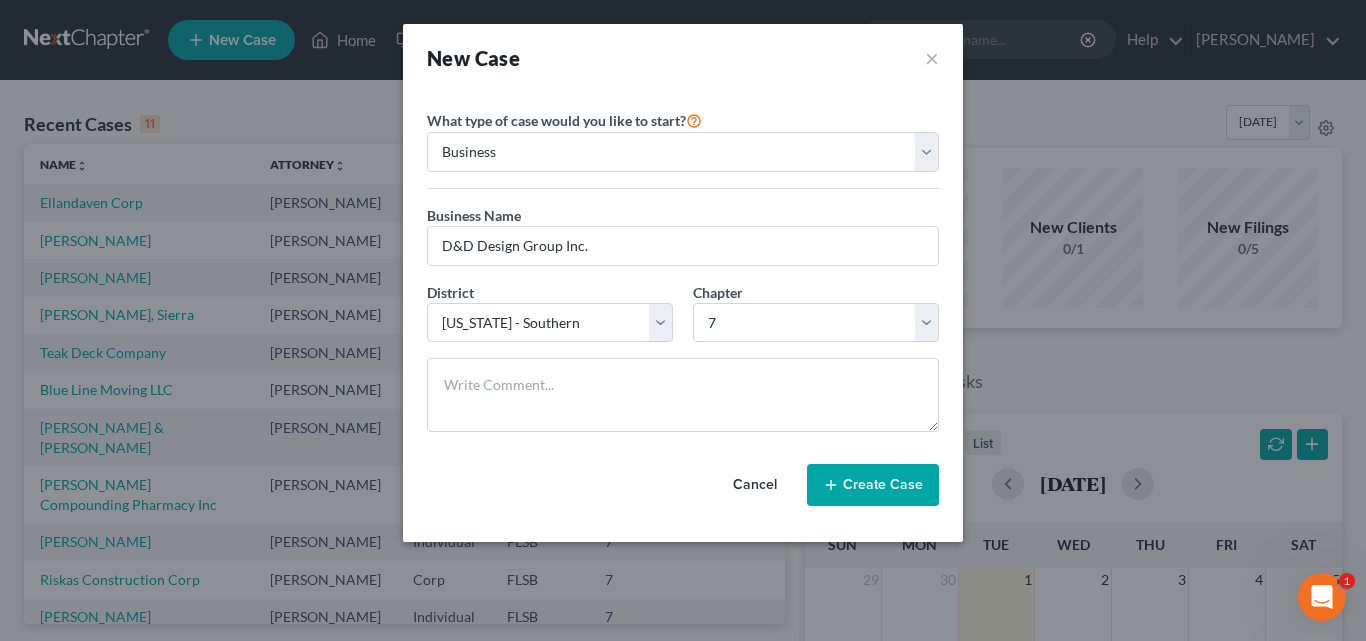 click on "Create Case" at bounding box center (873, 485) 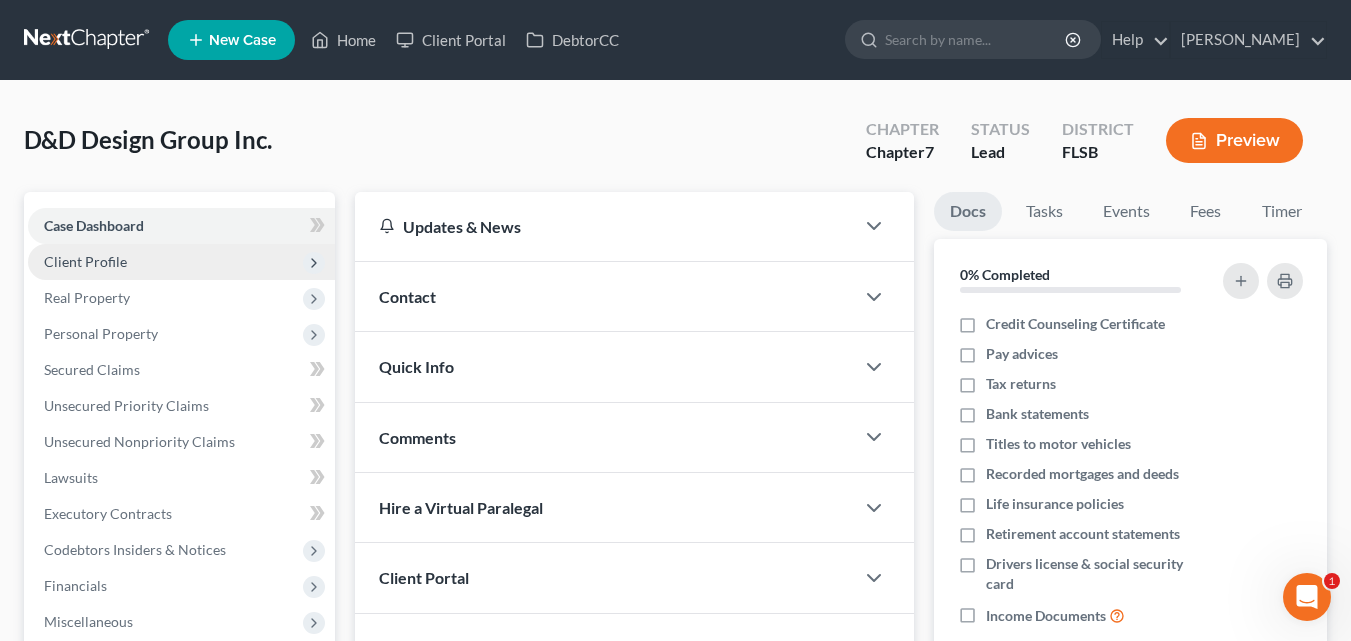 click on "Client Profile" at bounding box center [85, 261] 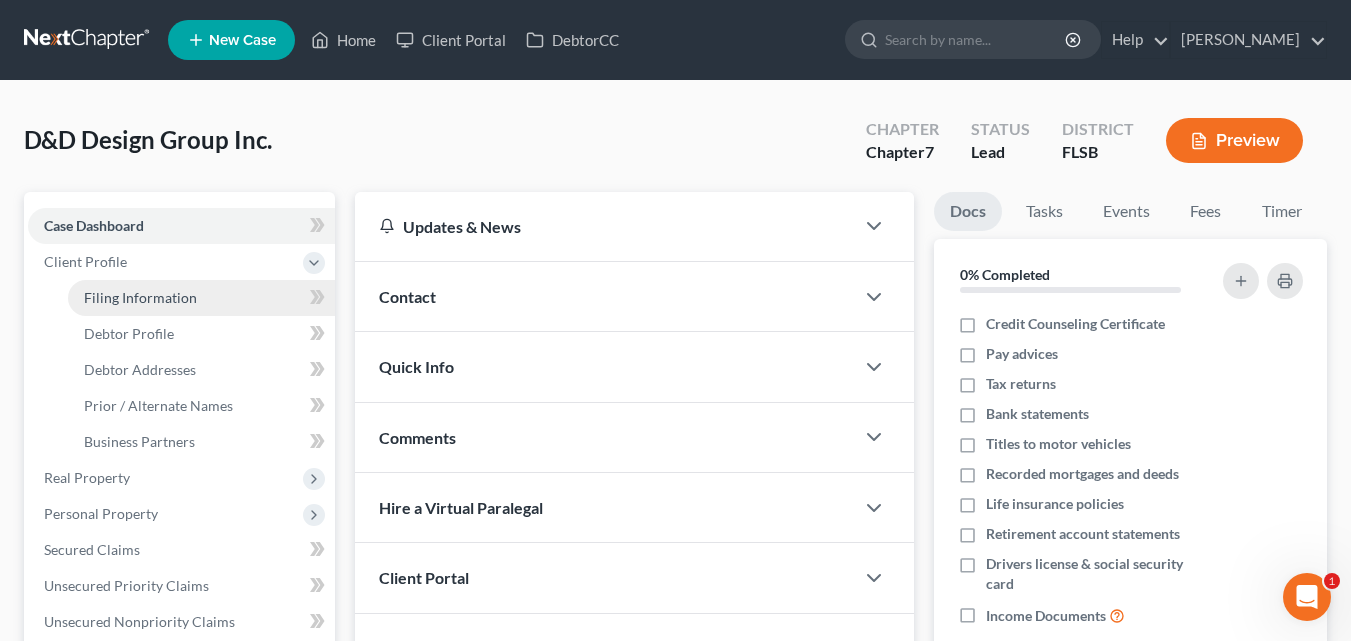 click on "Filing Information" at bounding box center (201, 298) 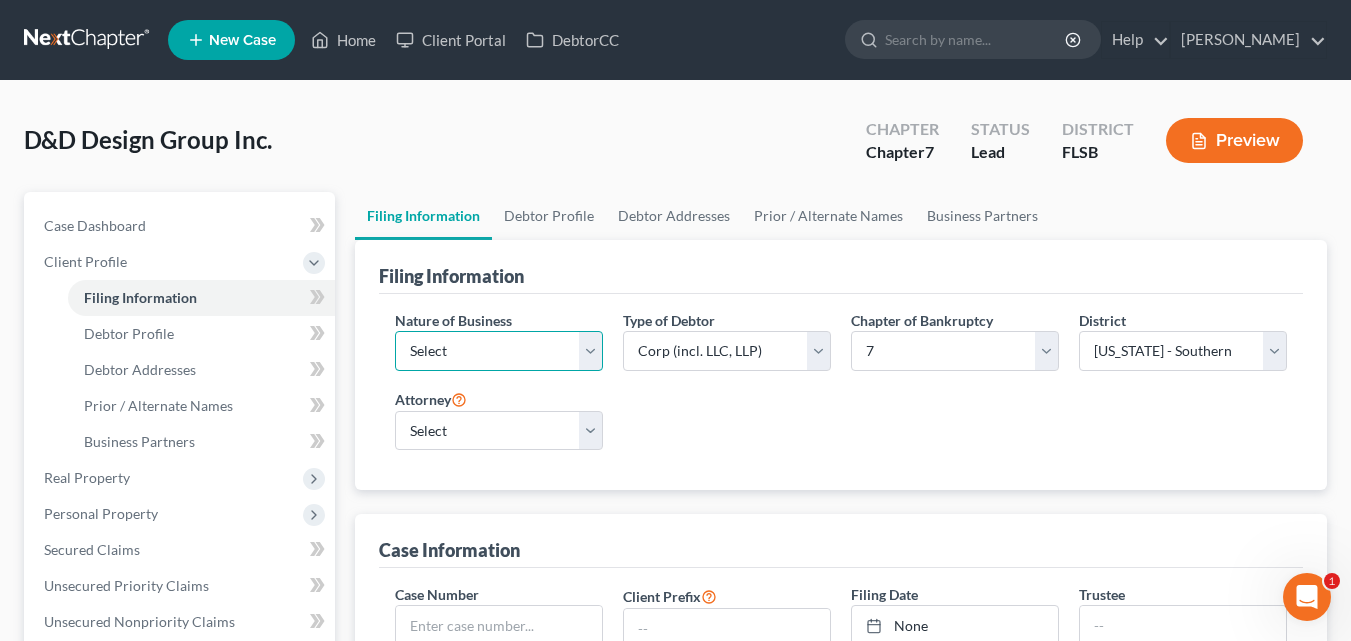 click on "Select Clearing Bank Commodity Broker Health Care Business Other Railroad Single Asset Real Estate As Defined In 11 USC § 101(51B) Stockbroker" at bounding box center [499, 351] 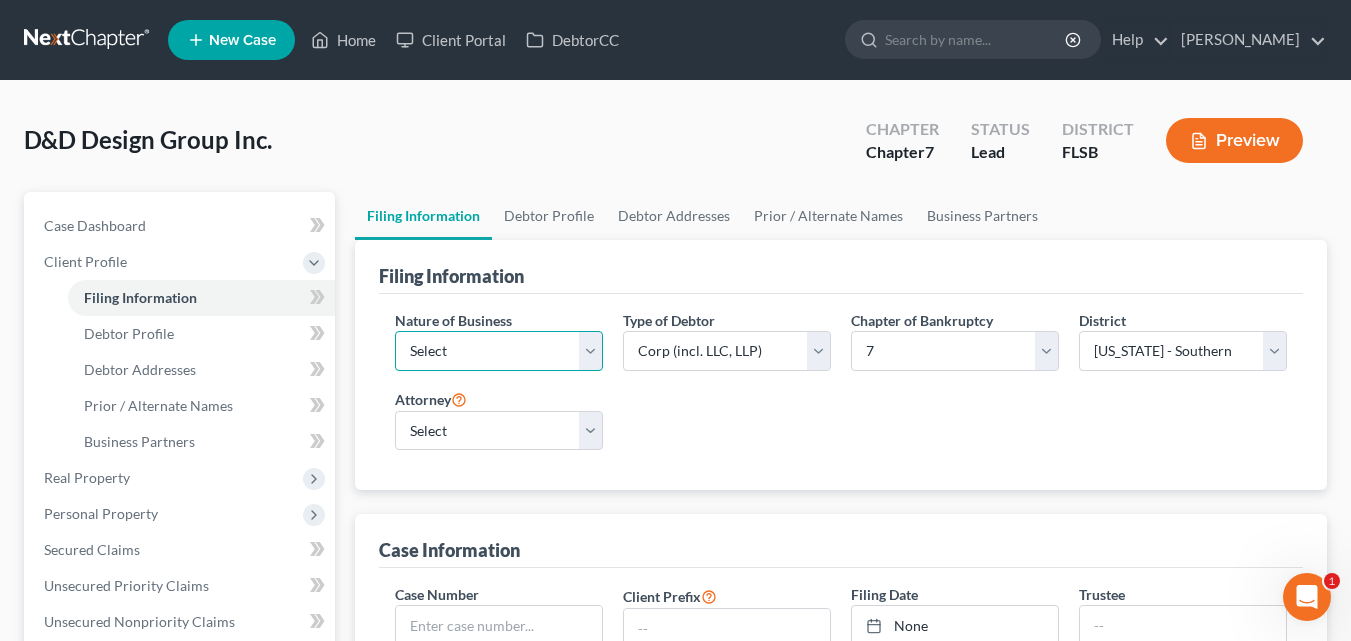 select on "3" 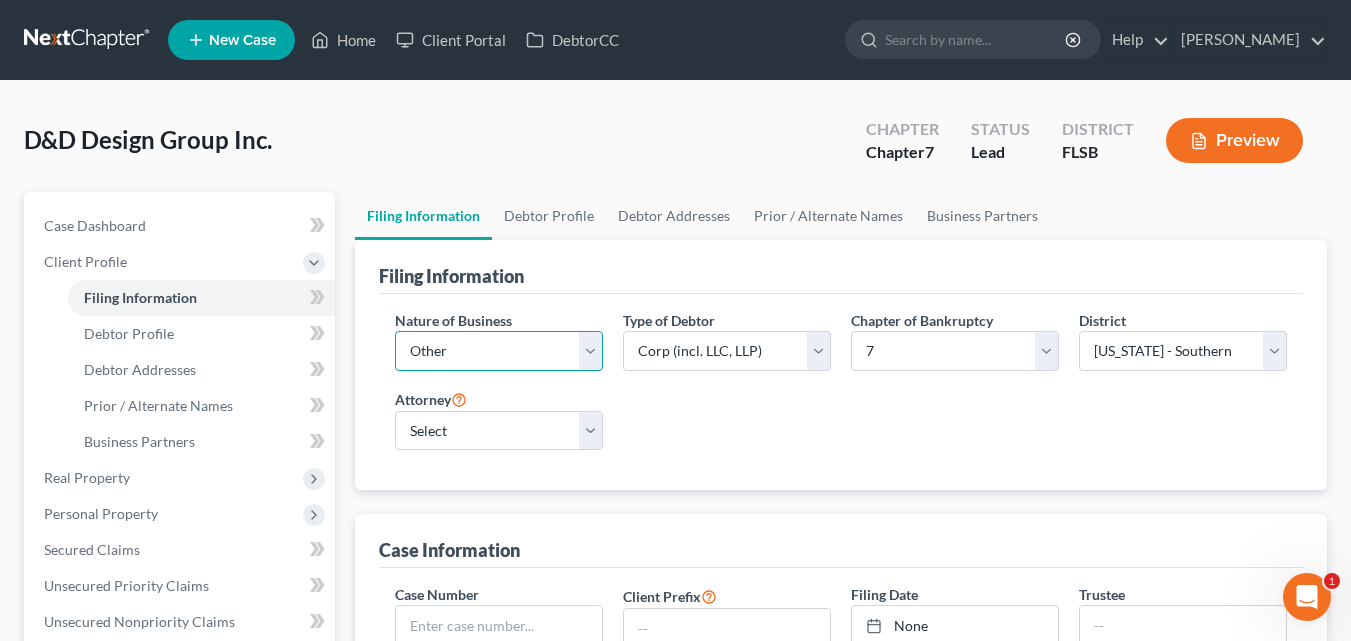 click on "Select Clearing Bank Commodity Broker Health Care Business Other Railroad Single Asset Real Estate As Defined In 11 USC § 101(51B) Stockbroker" at bounding box center [499, 351] 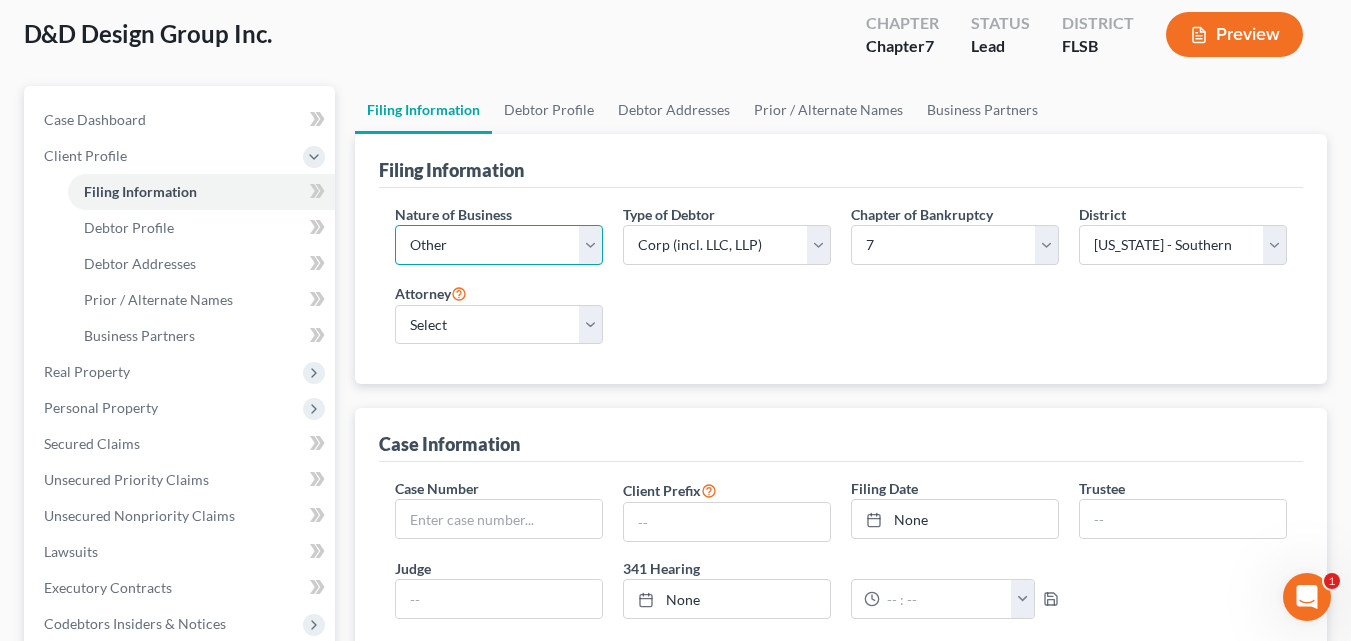 scroll, scrollTop: 110, scrollLeft: 0, axis: vertical 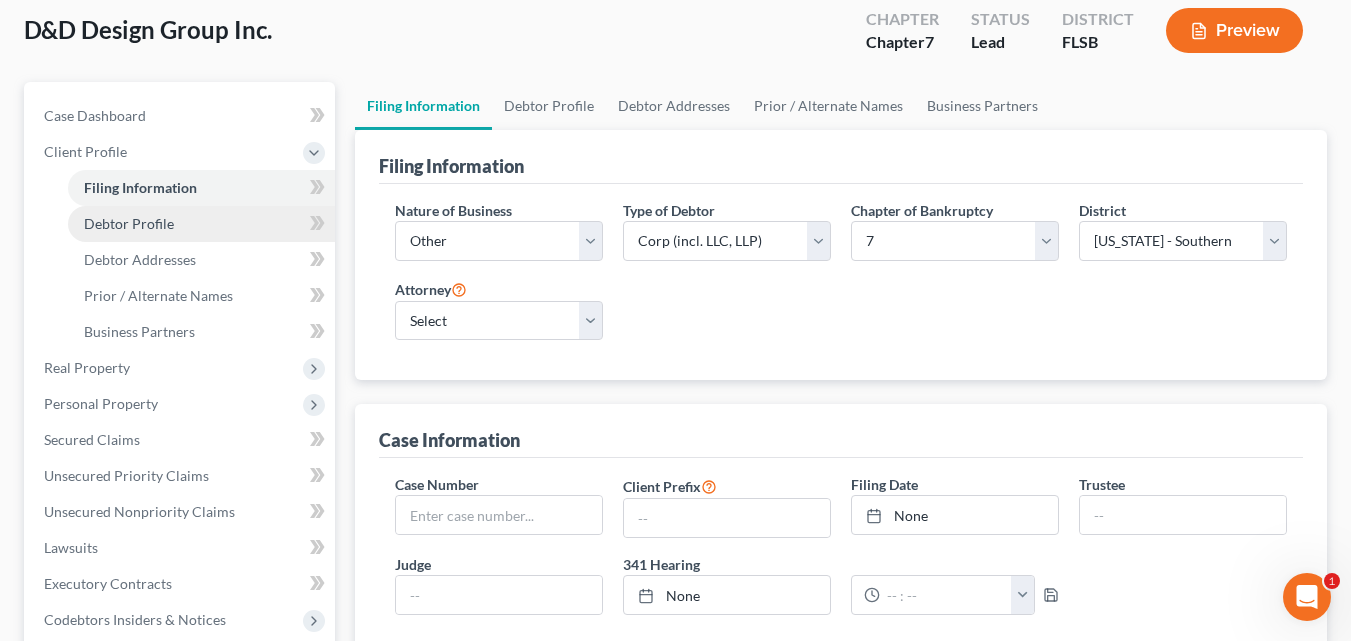 click on "Debtor Profile" at bounding box center (129, 223) 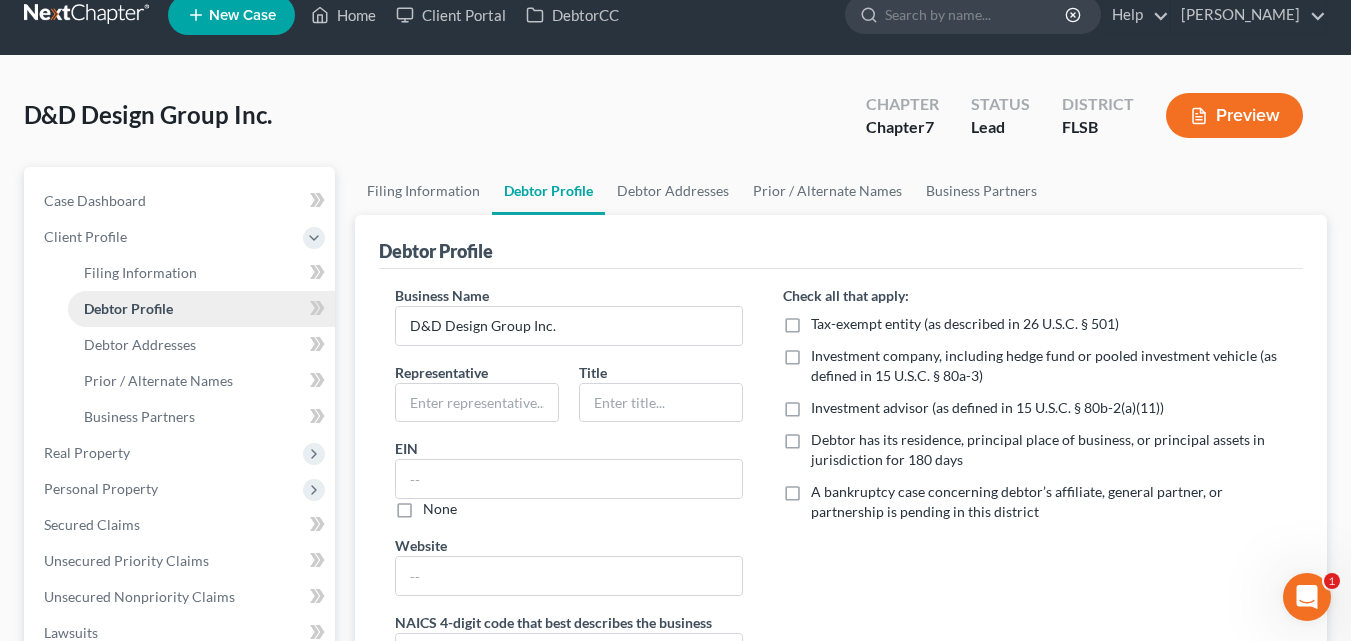scroll, scrollTop: 0, scrollLeft: 0, axis: both 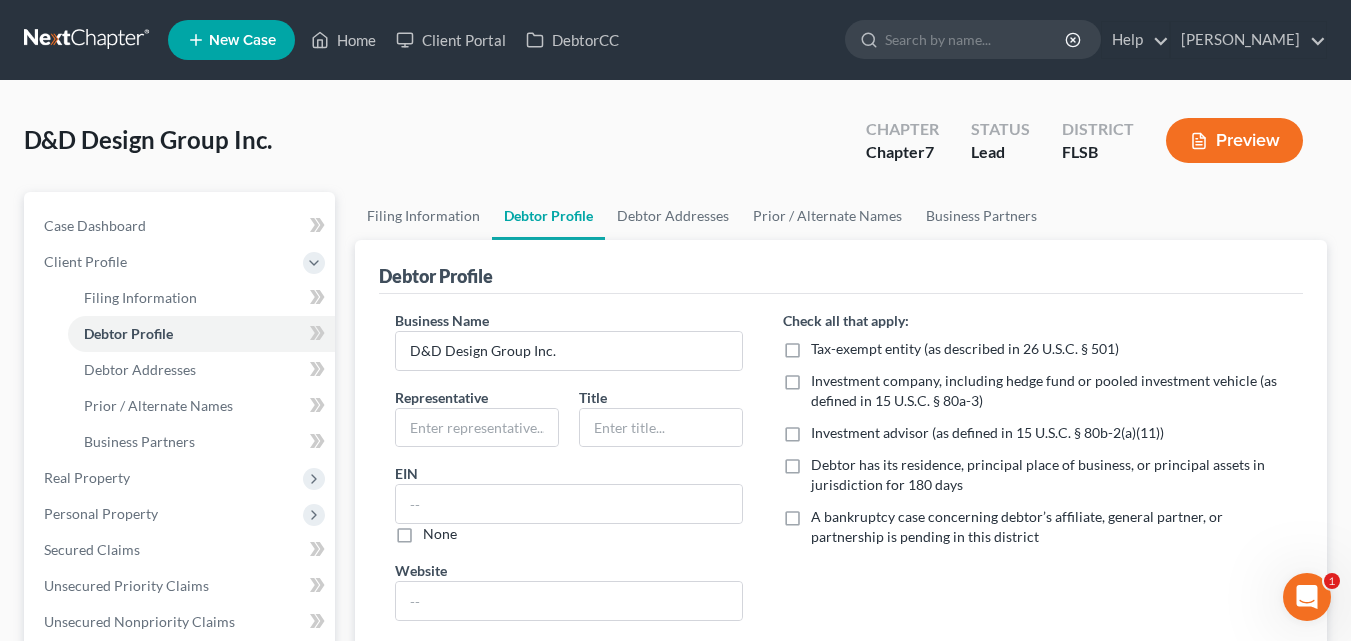 click on "Debtor has its residence, principal place of business, or principal assets in jurisdiction for 180 days" at bounding box center (1049, 475) 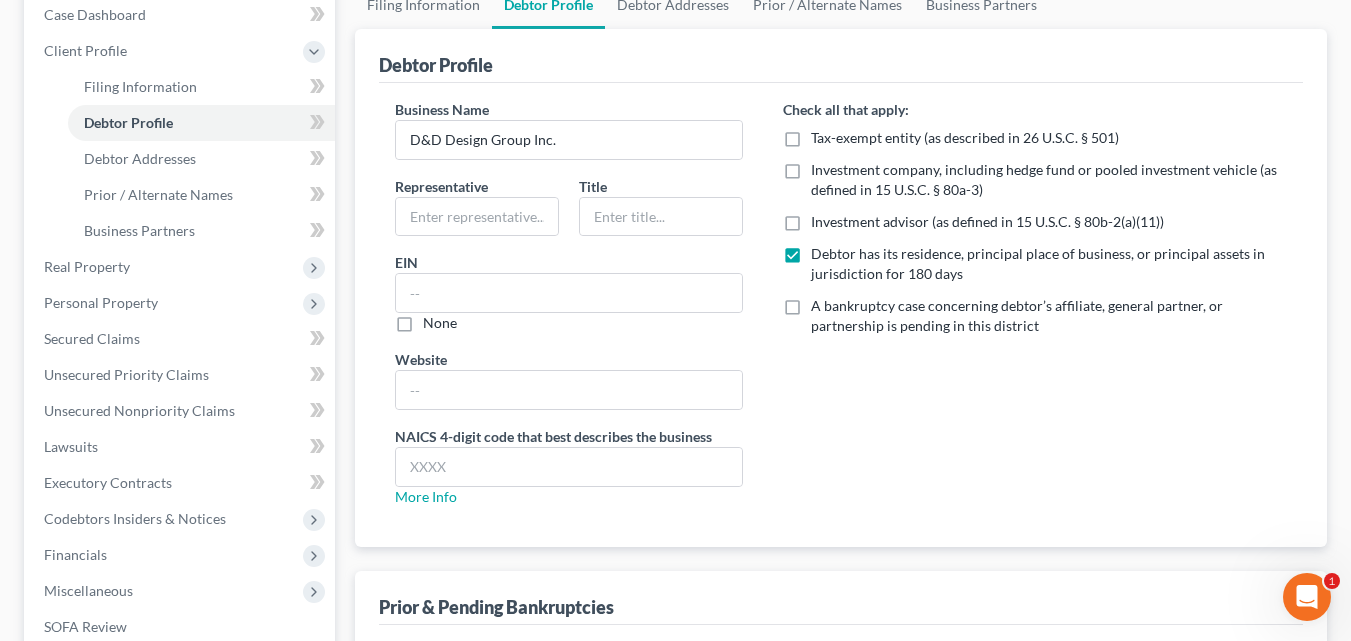 scroll, scrollTop: 209, scrollLeft: 0, axis: vertical 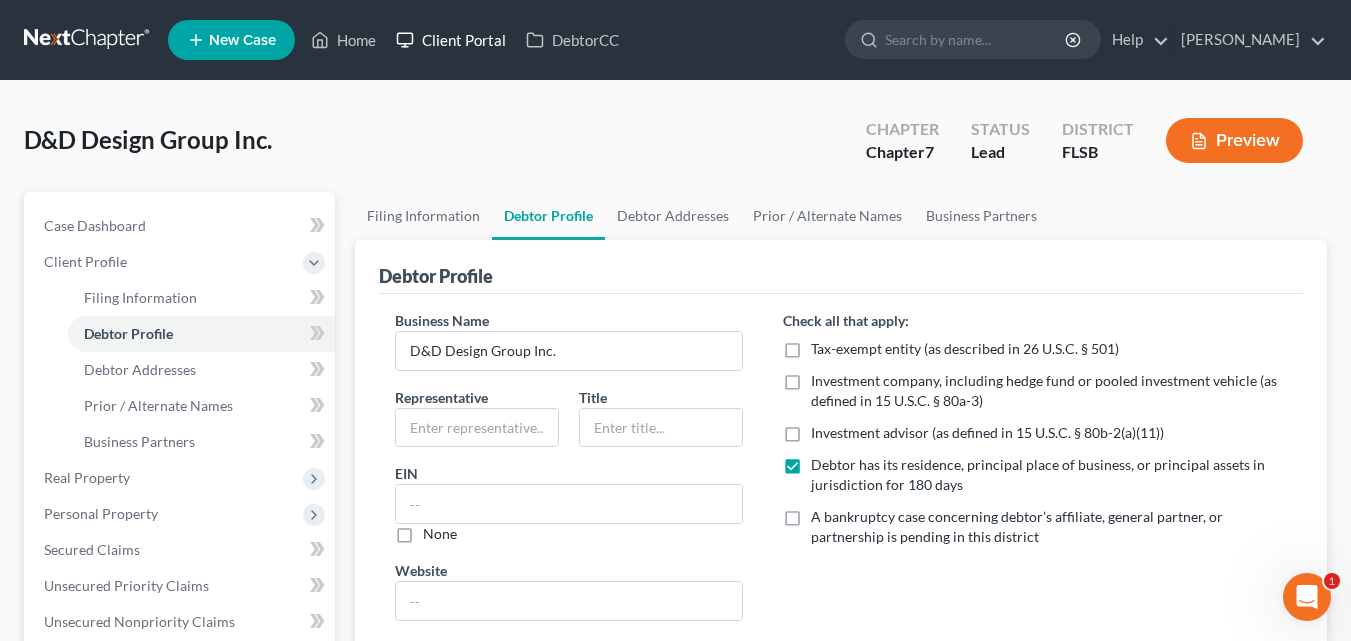 click on "Client Portal" at bounding box center (451, 40) 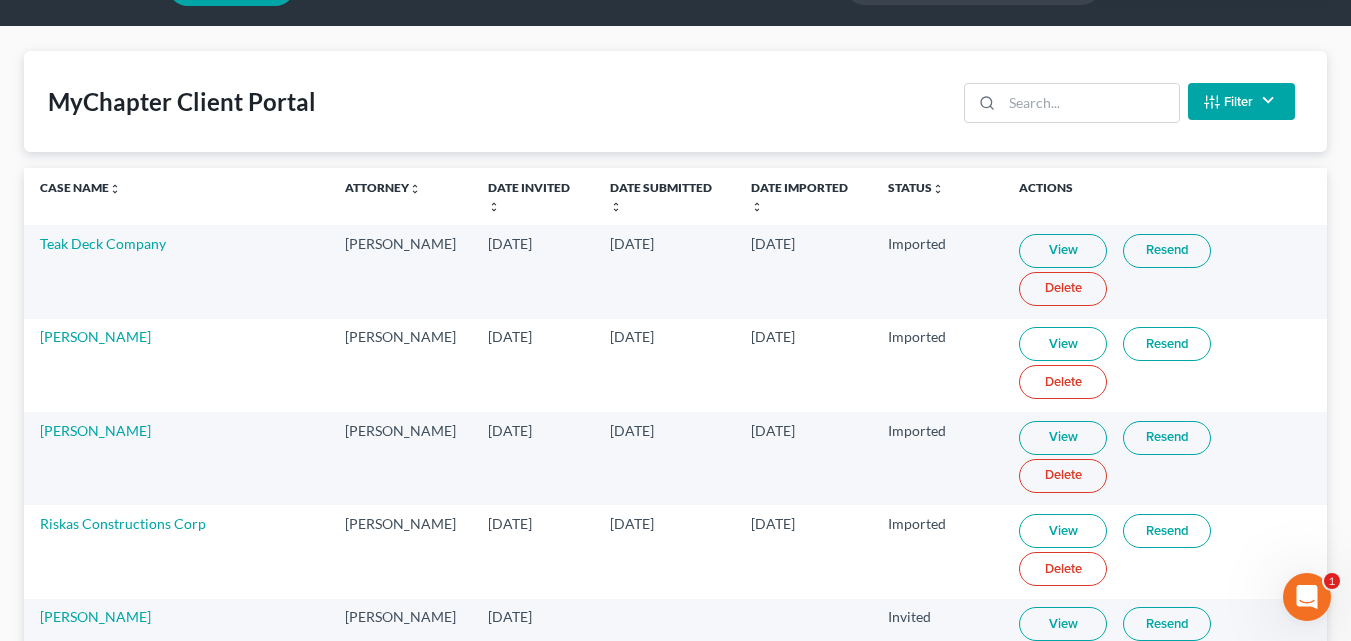 scroll, scrollTop: 53, scrollLeft: 0, axis: vertical 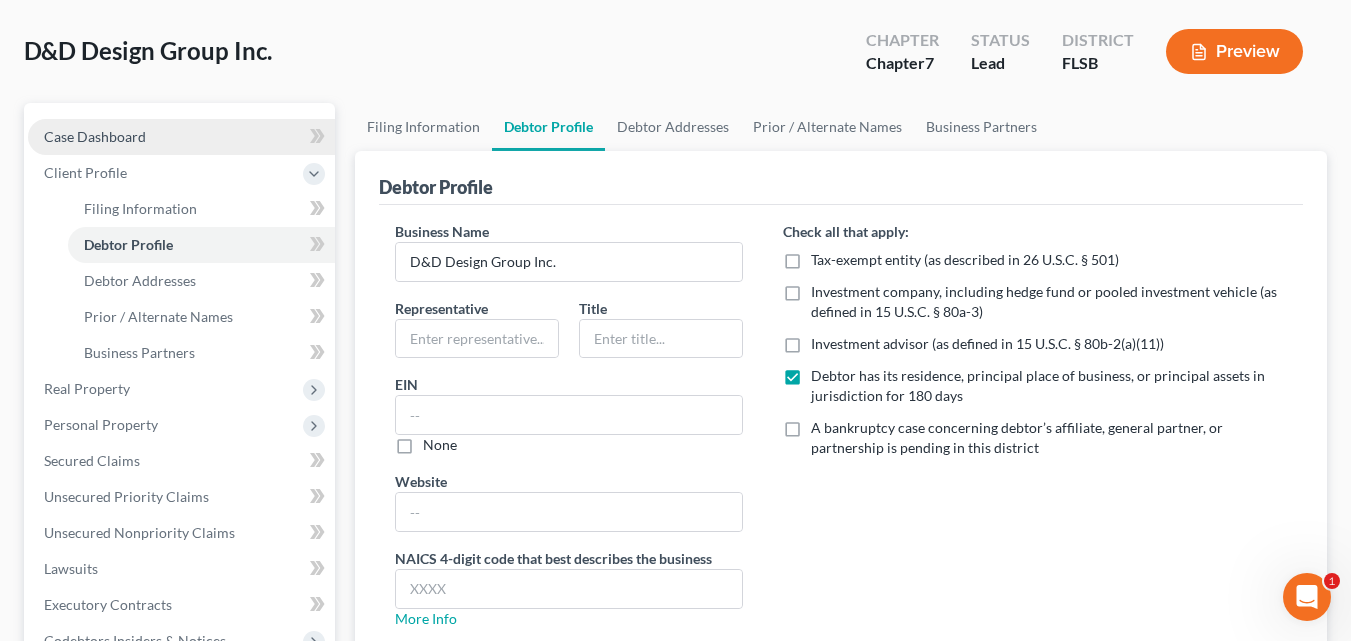 click on "Case Dashboard" at bounding box center [181, 137] 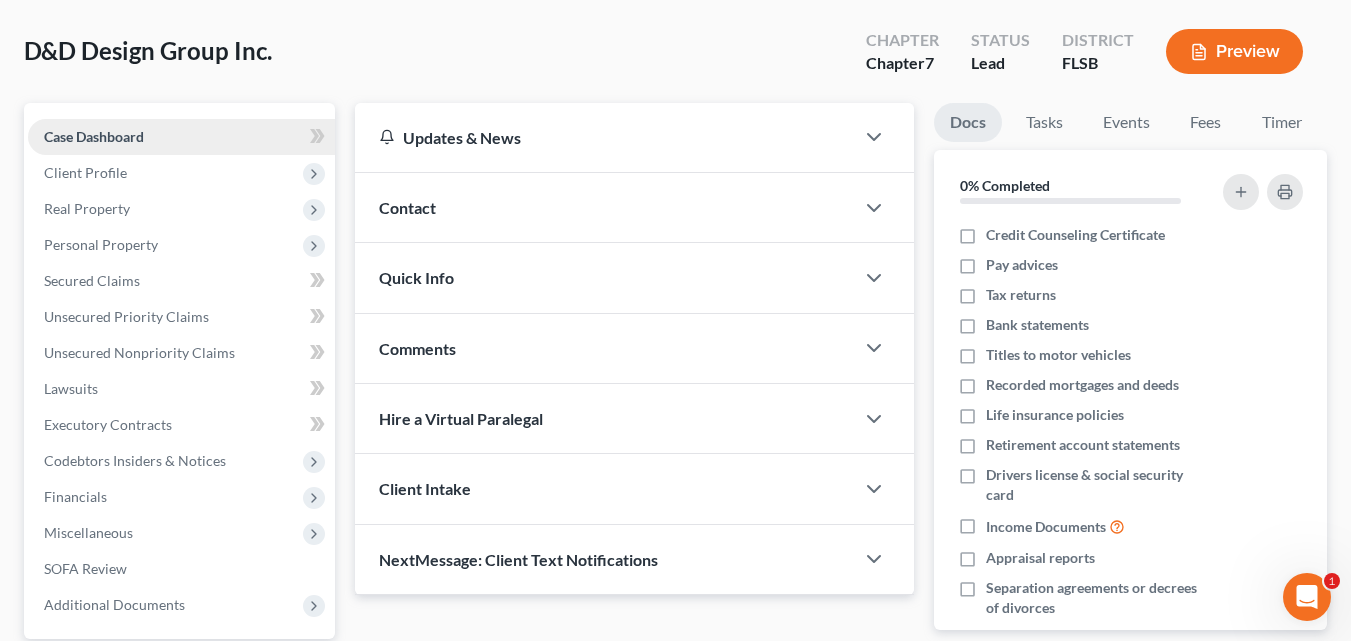 scroll, scrollTop: 0, scrollLeft: 0, axis: both 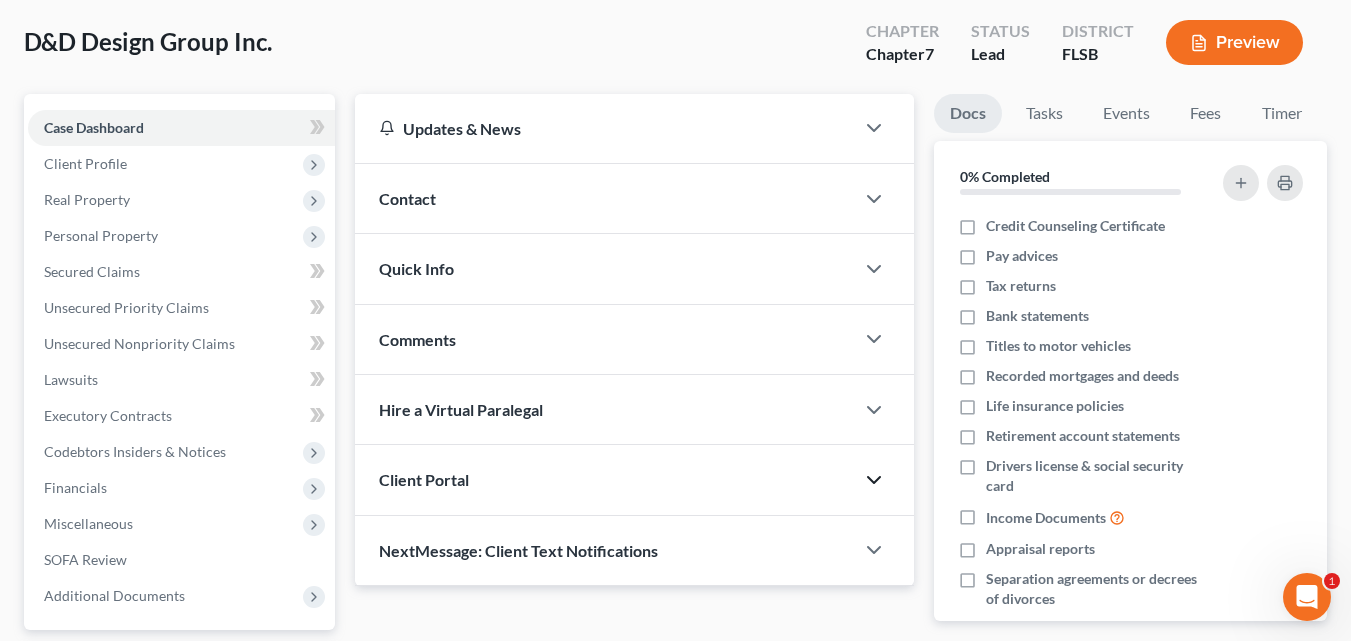 click 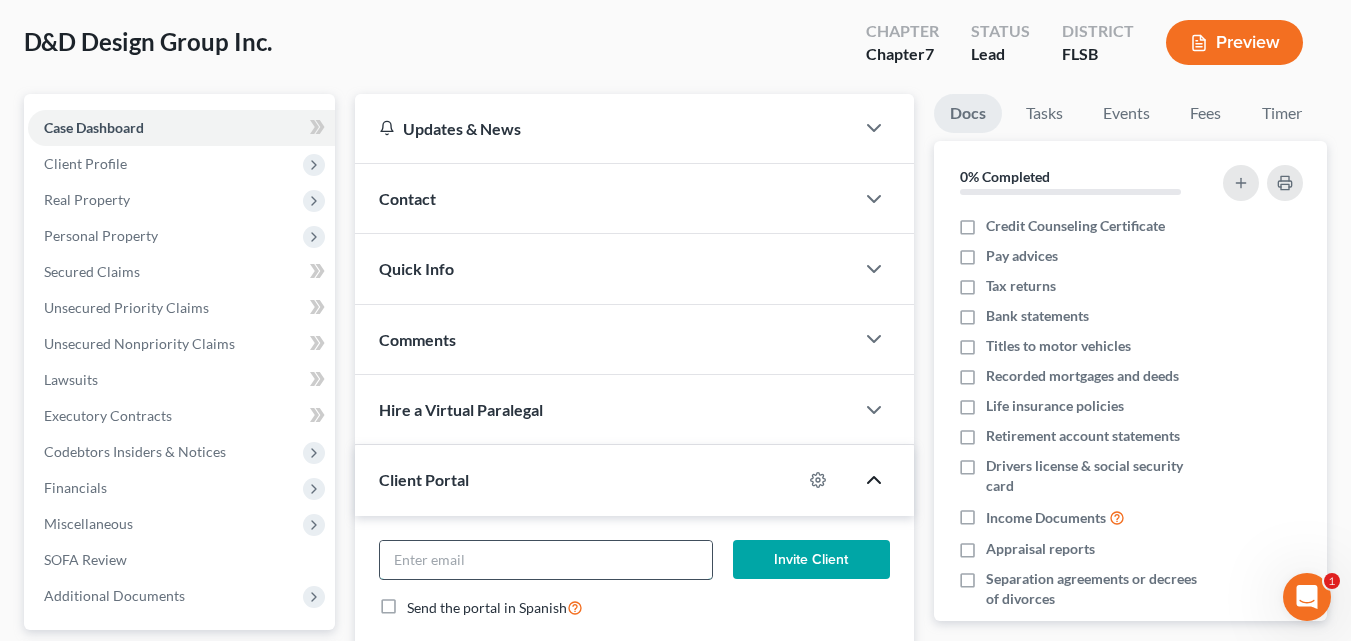 click at bounding box center [546, 560] 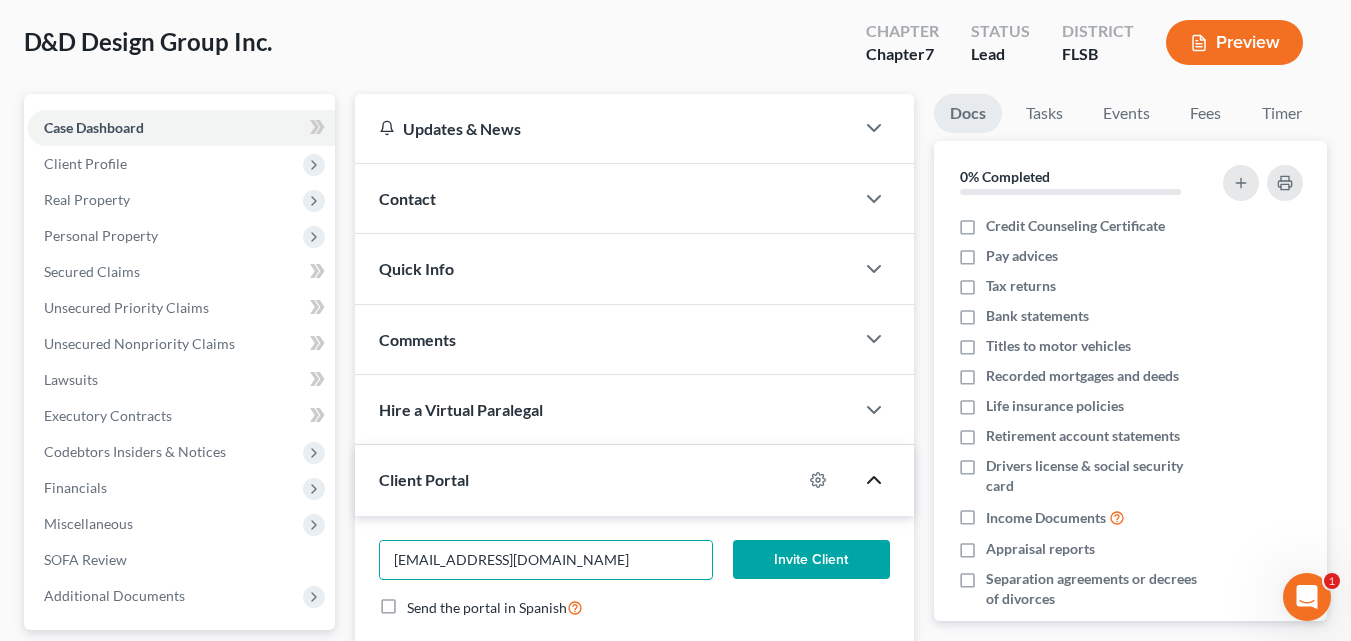 type on "[EMAIL_ADDRESS][DOMAIN_NAME]" 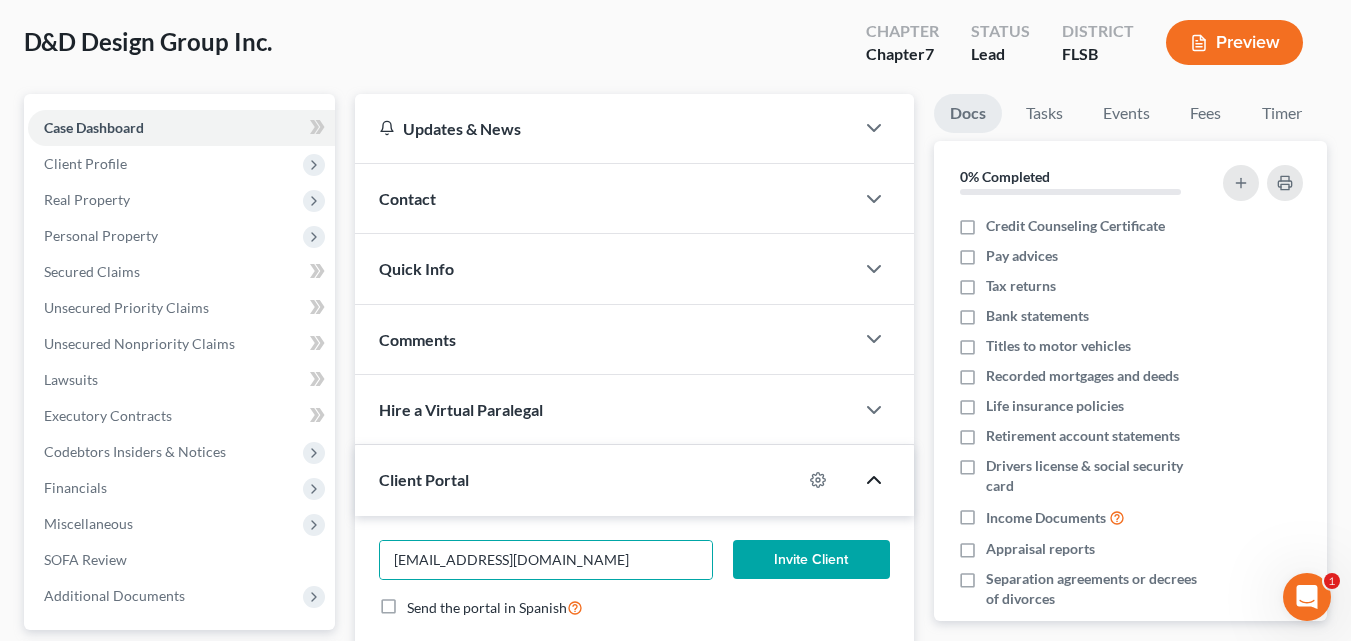 click on "Invite Client" at bounding box center [811, 560] 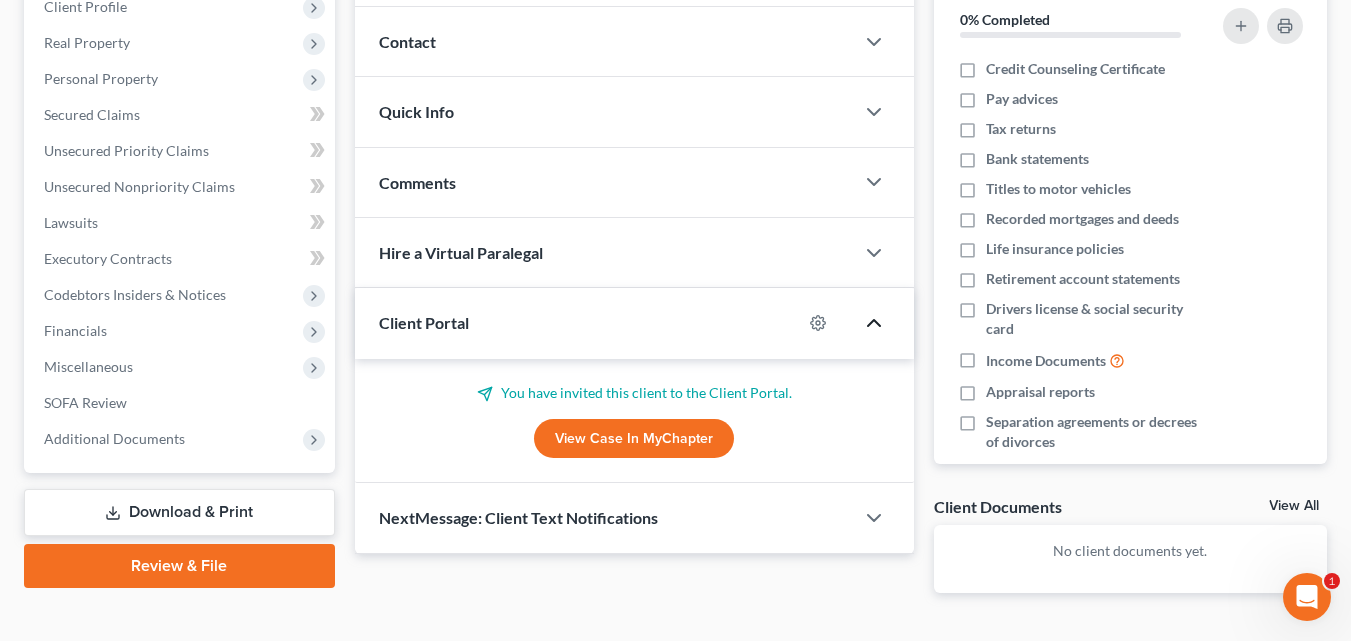 scroll, scrollTop: 274, scrollLeft: 0, axis: vertical 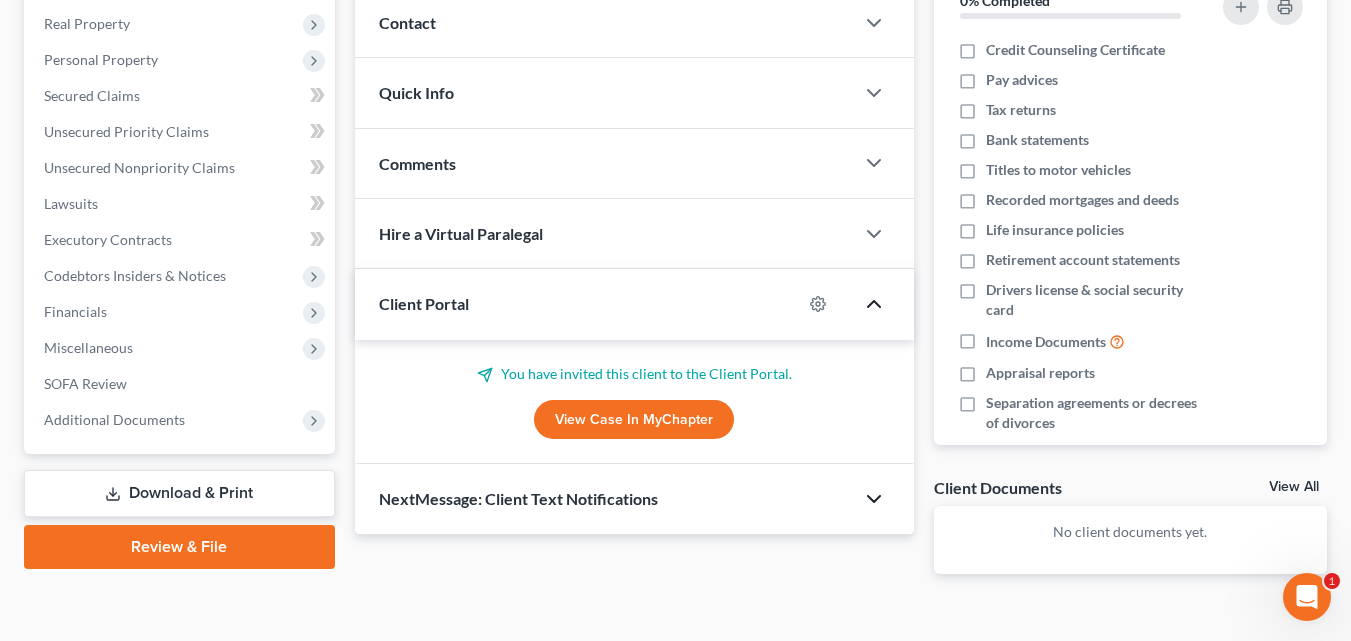 click 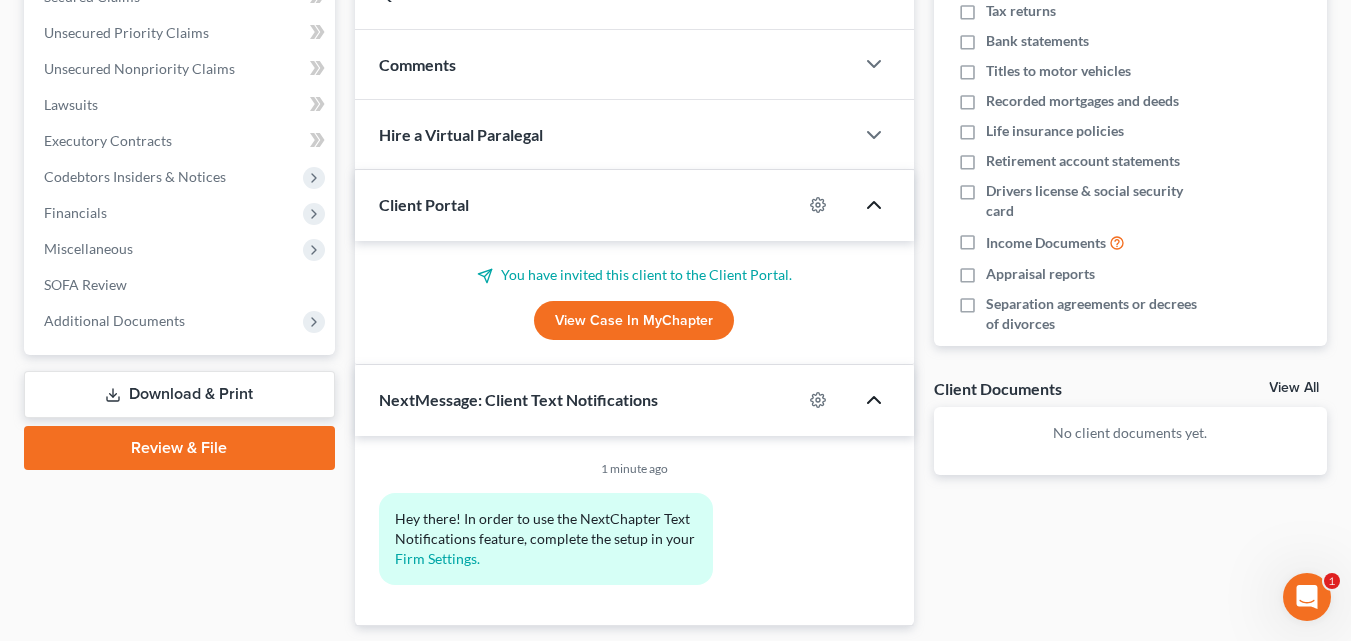scroll, scrollTop: 434, scrollLeft: 0, axis: vertical 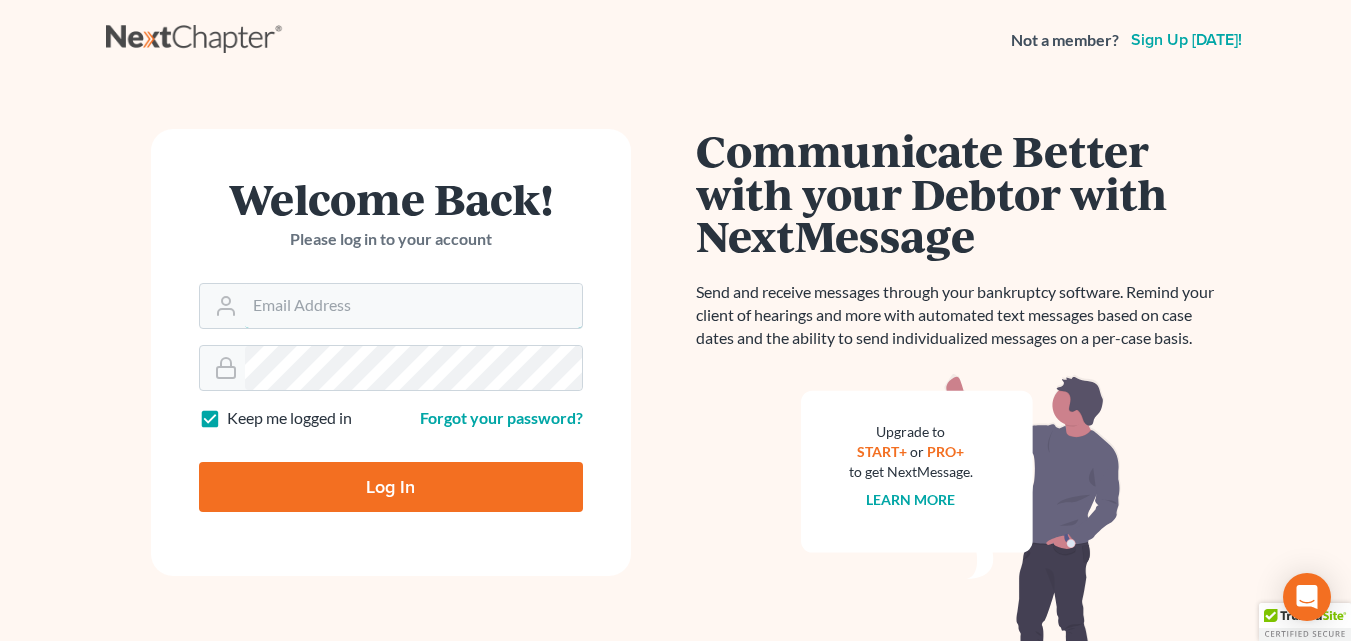 type on "[PERSON_NAME][EMAIL_ADDRESS][DOMAIN_NAME]" 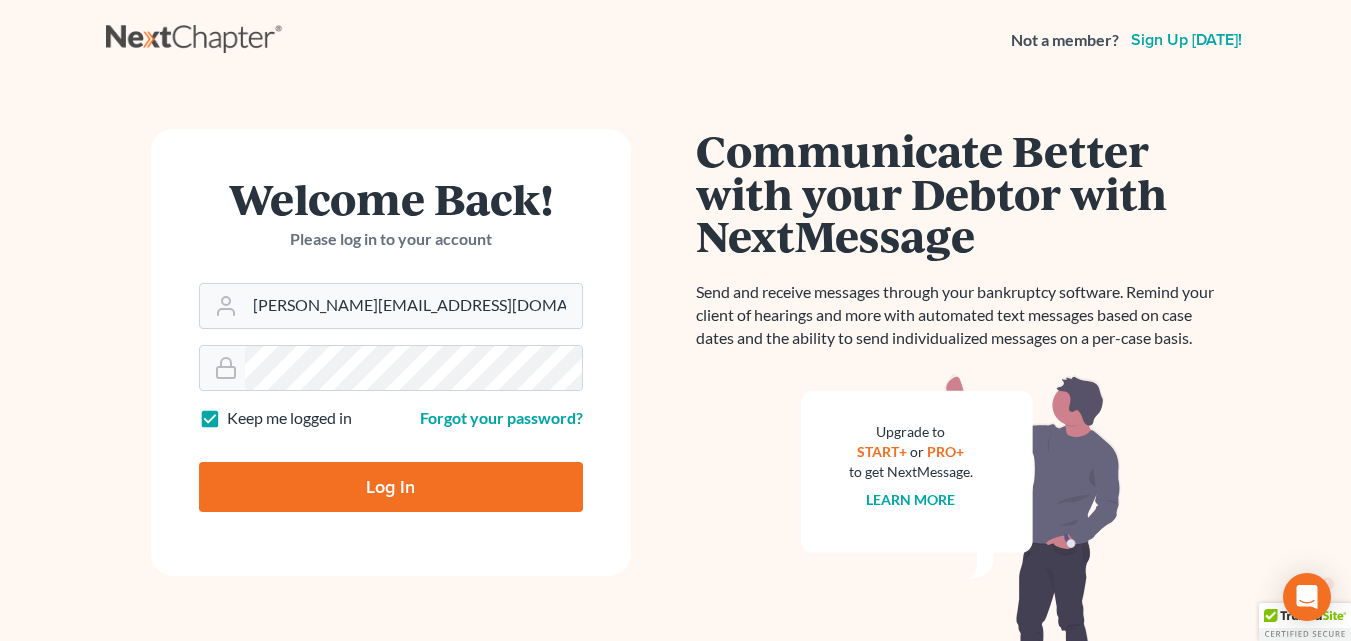 click on "Log In" at bounding box center [391, 487] 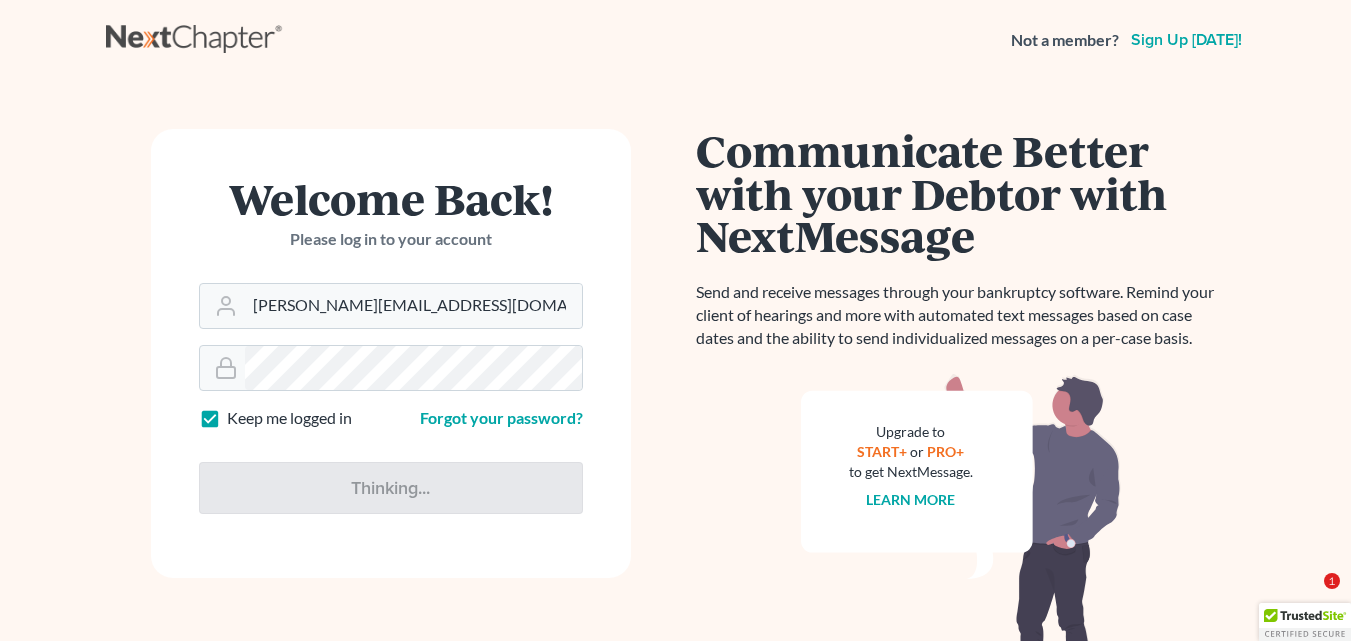 type on "Thinking..." 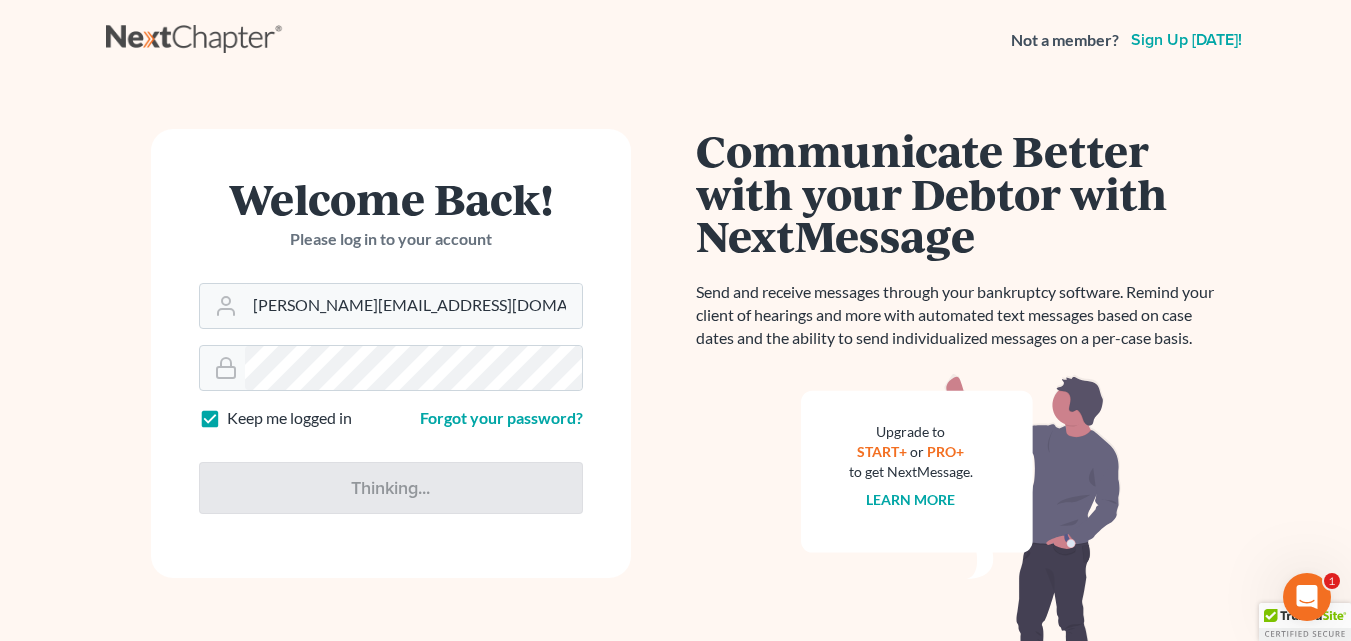 scroll, scrollTop: 0, scrollLeft: 0, axis: both 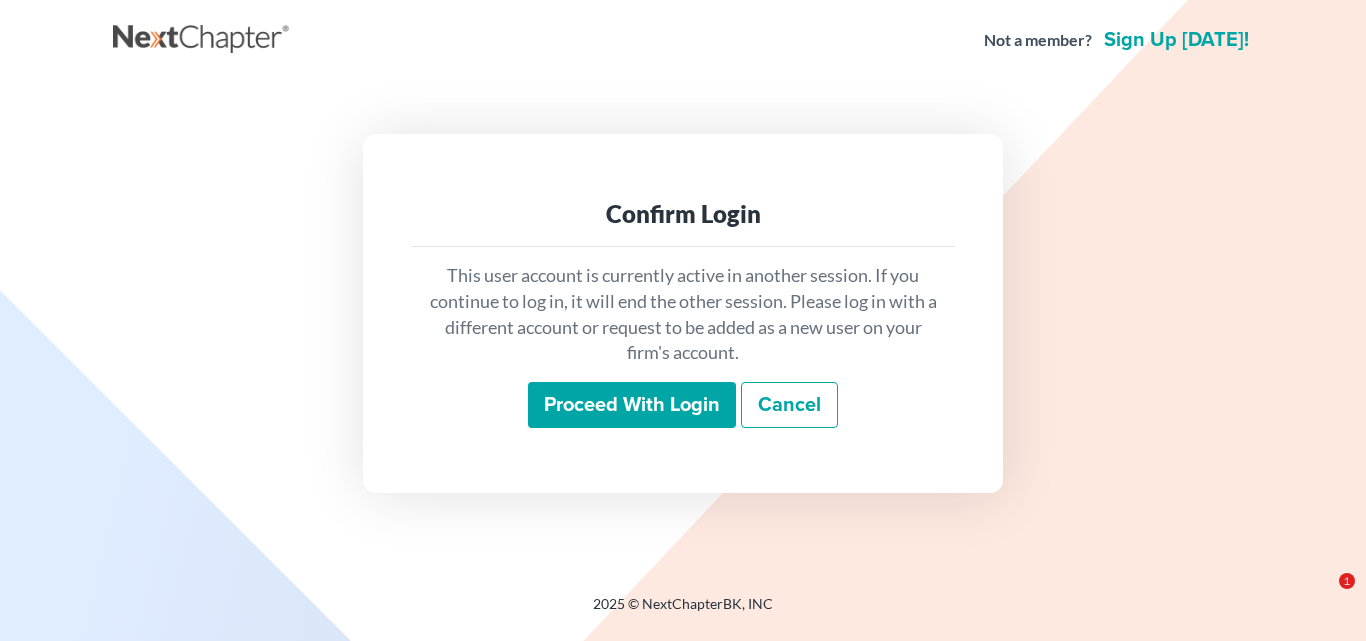 click on "Proceed with login" at bounding box center [632, 405] 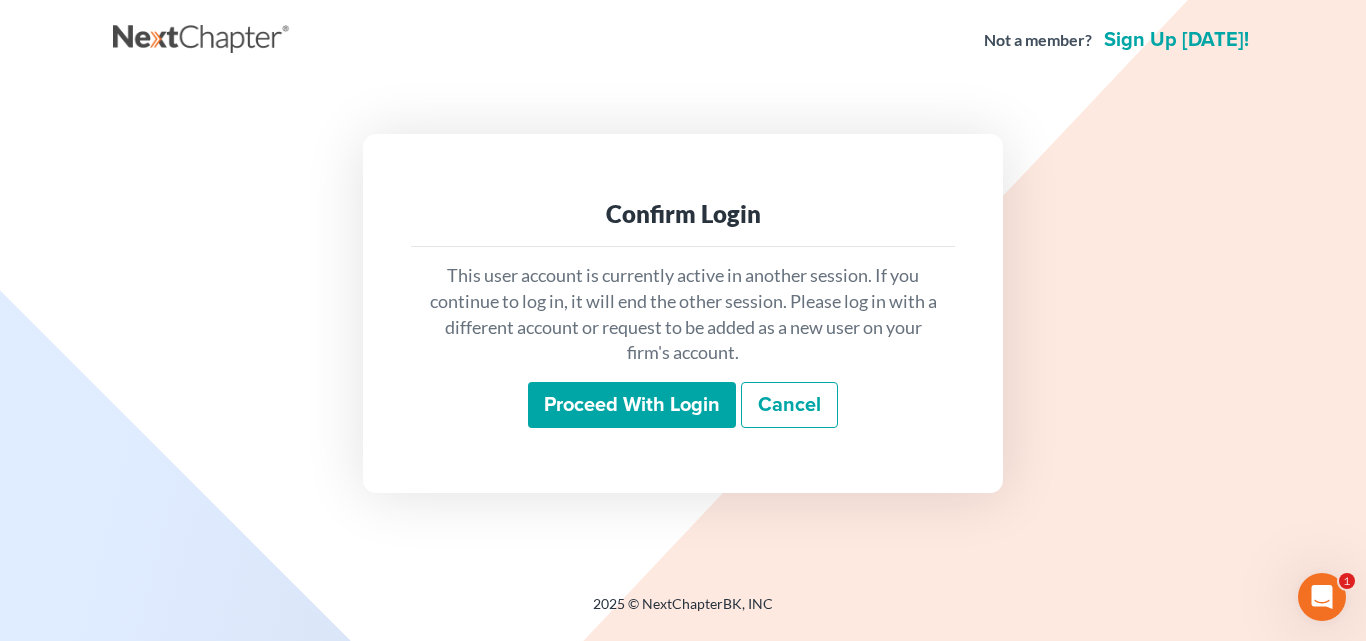 scroll, scrollTop: 0, scrollLeft: 0, axis: both 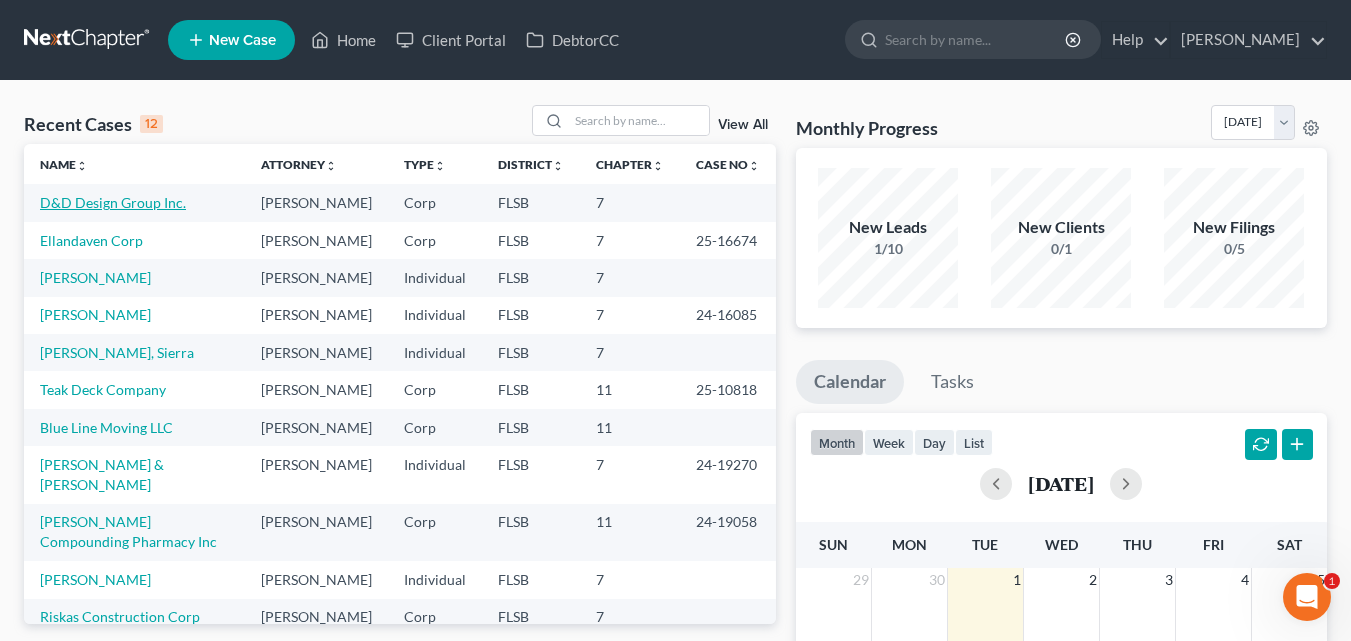 click on "D&D Design Group Inc." at bounding box center (113, 202) 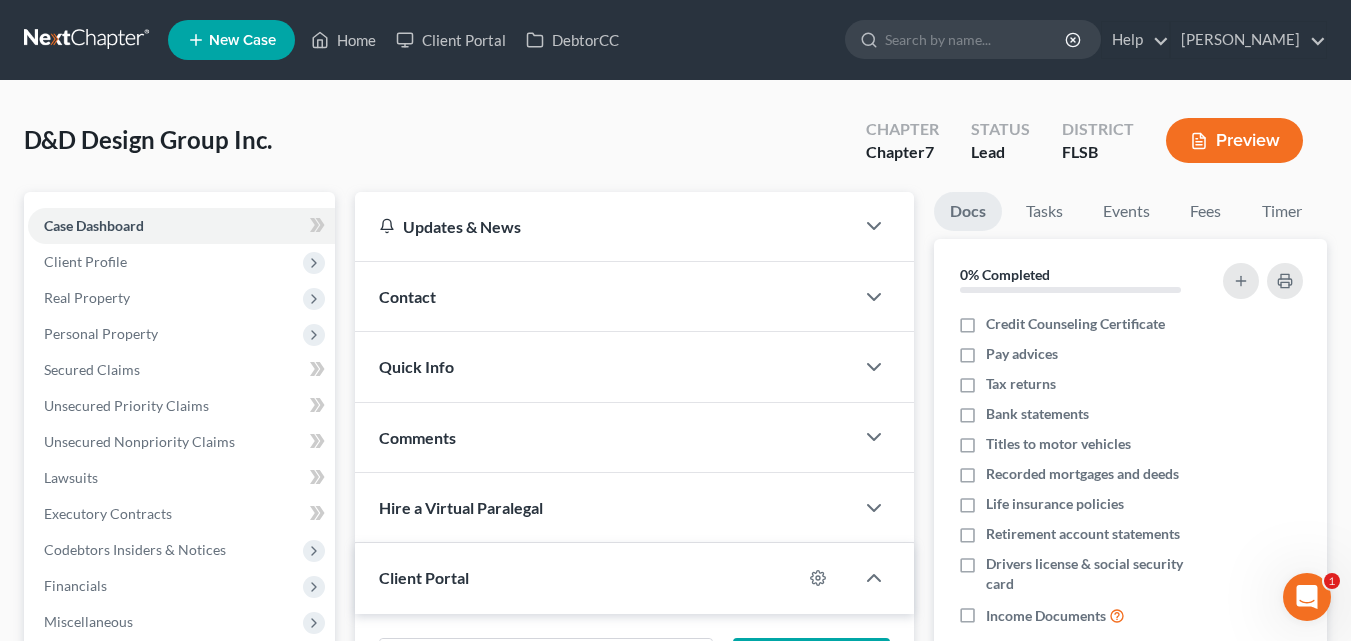 click on "Client Portal" at bounding box center (578, 577) 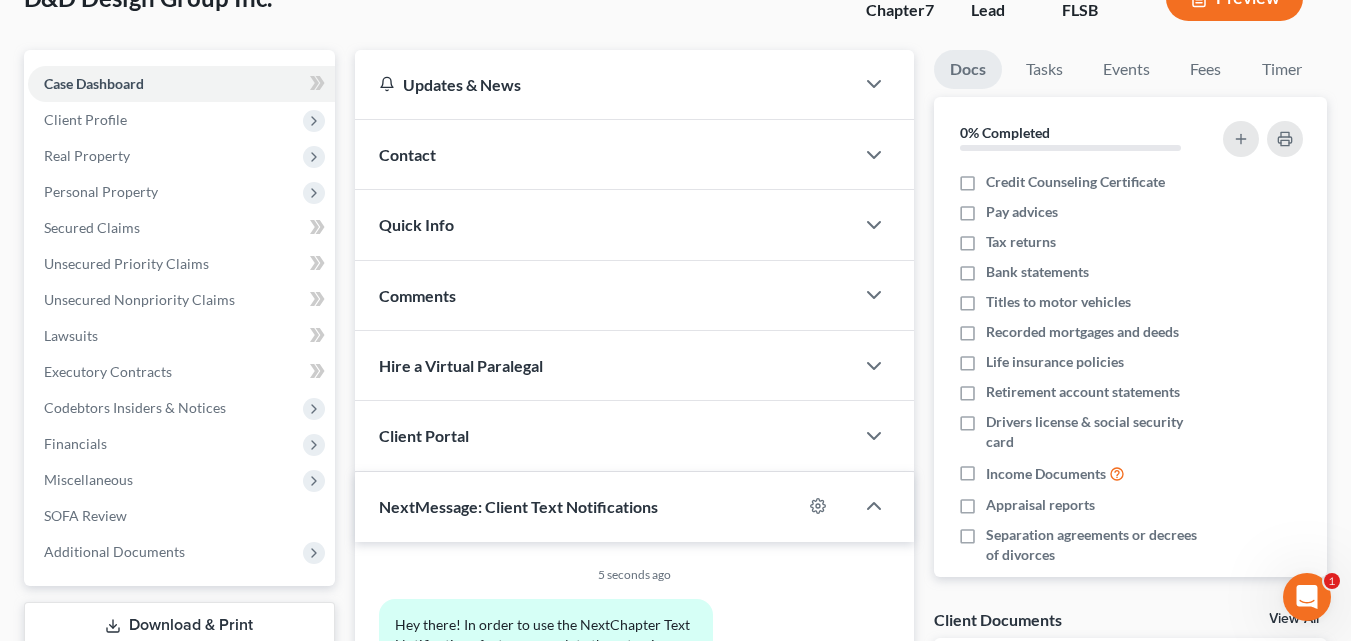 scroll, scrollTop: 196, scrollLeft: 0, axis: vertical 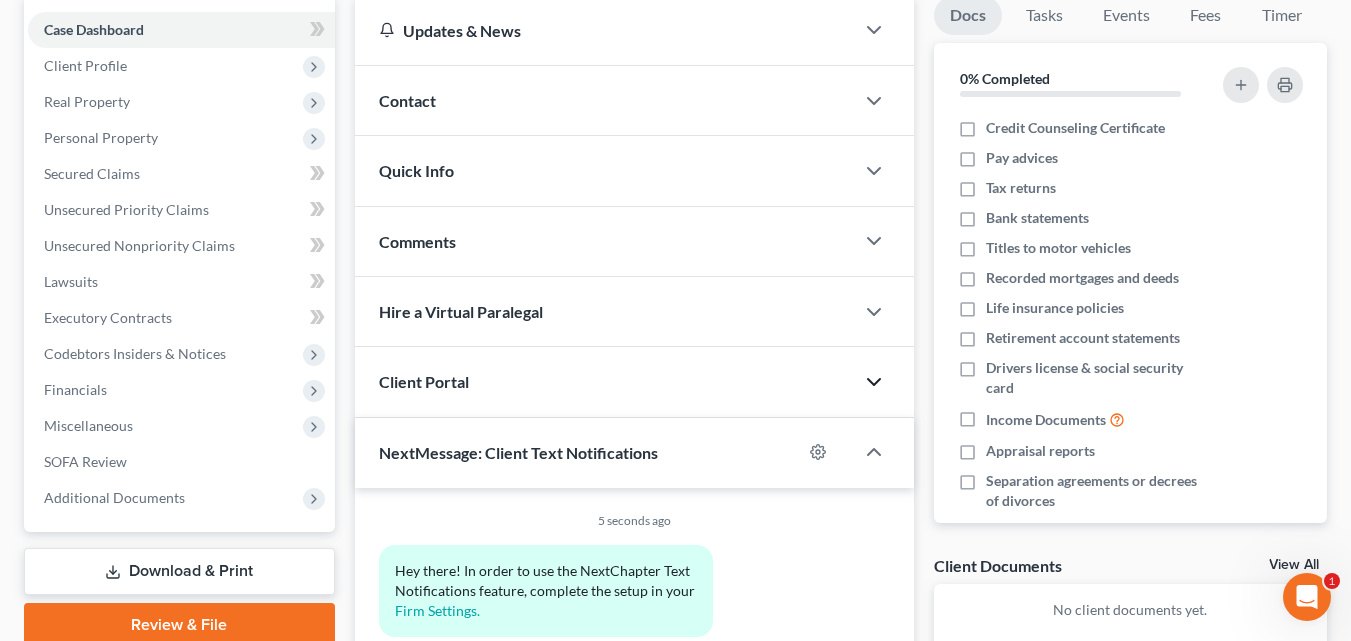 click 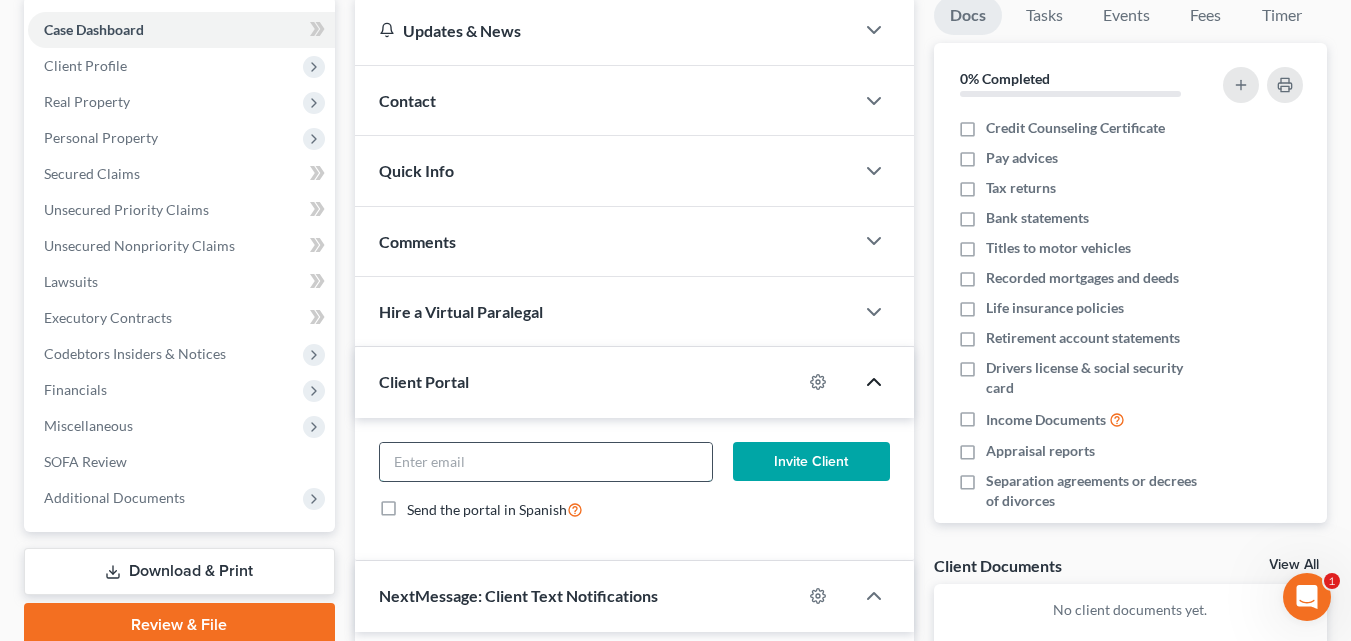 click at bounding box center [546, 462] 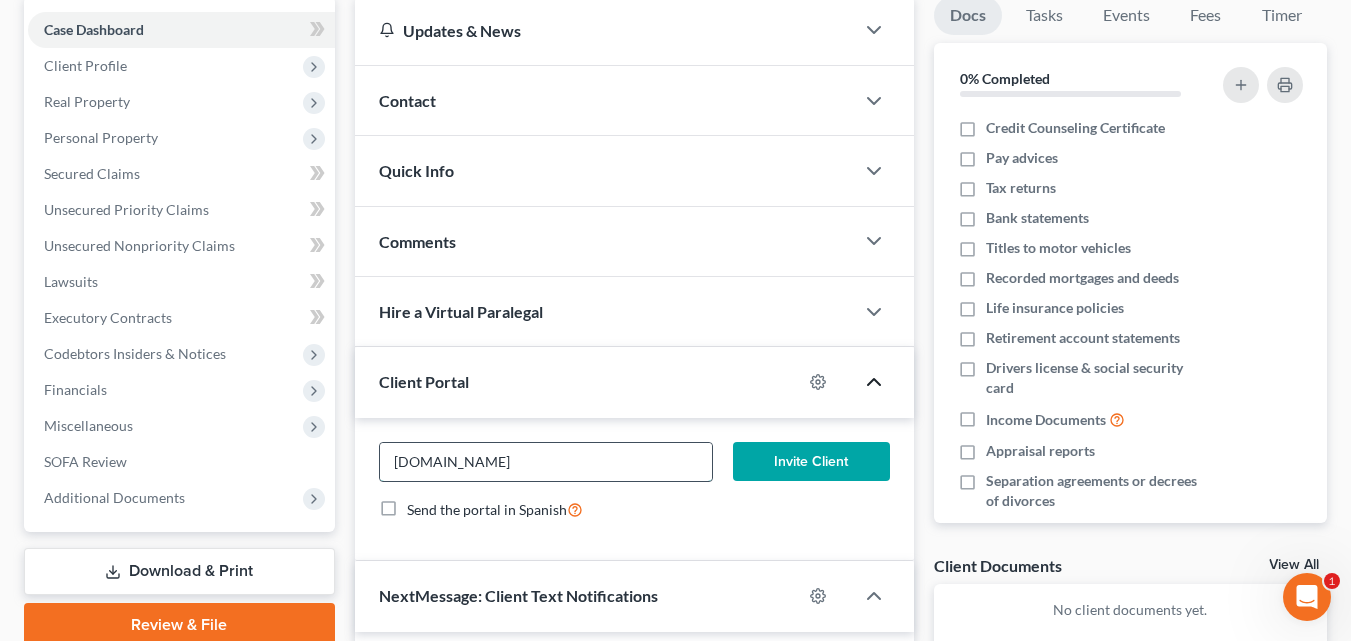 click on "[DOMAIN_NAME]" at bounding box center (546, 462) 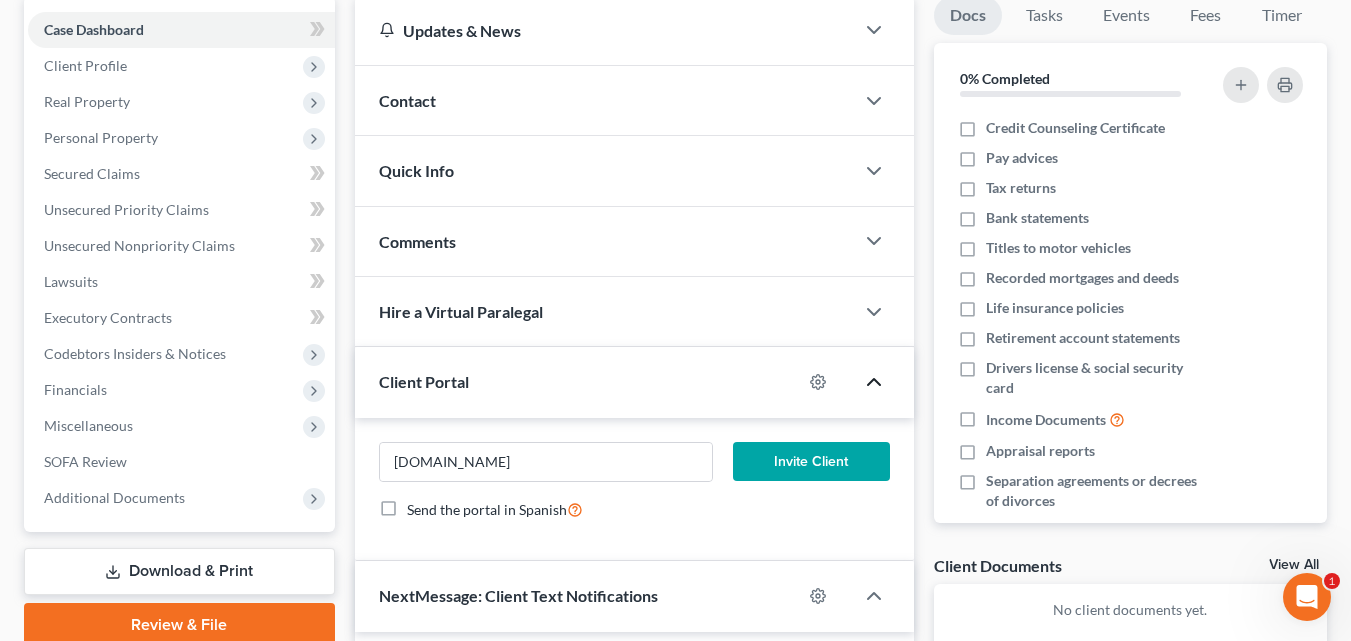 click on "Invite Client" at bounding box center (811, 462) 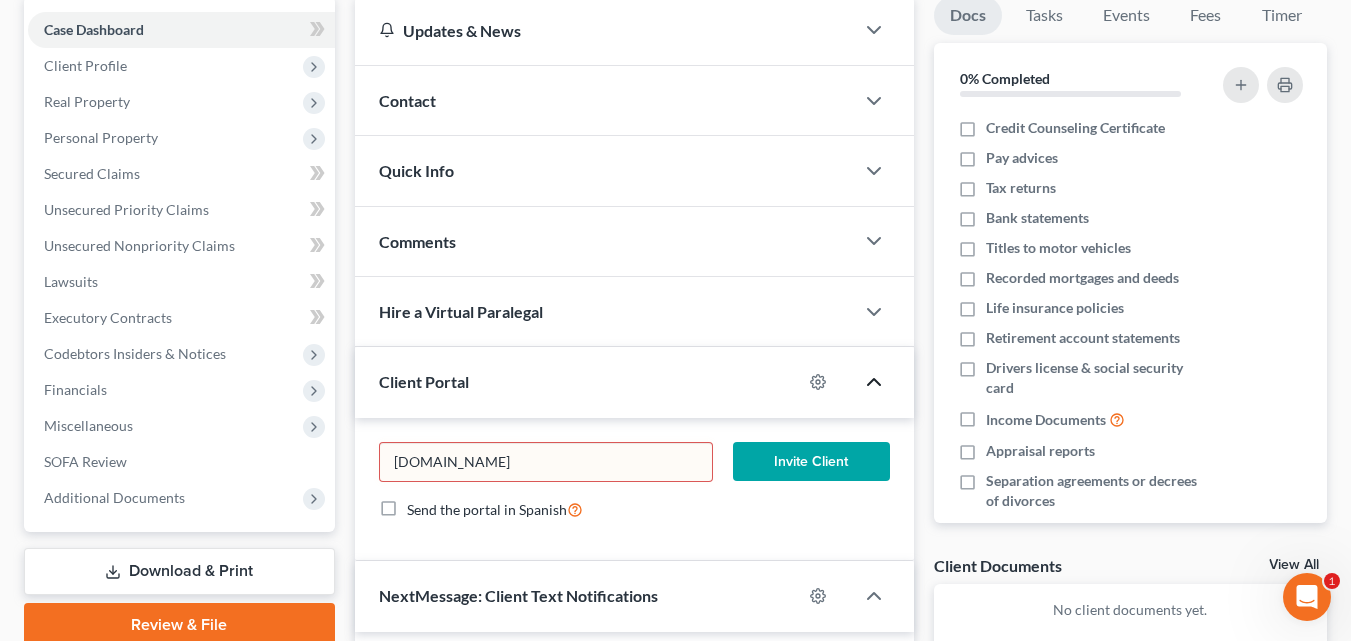 click on "[DOMAIN_NAME]" at bounding box center (546, 462) 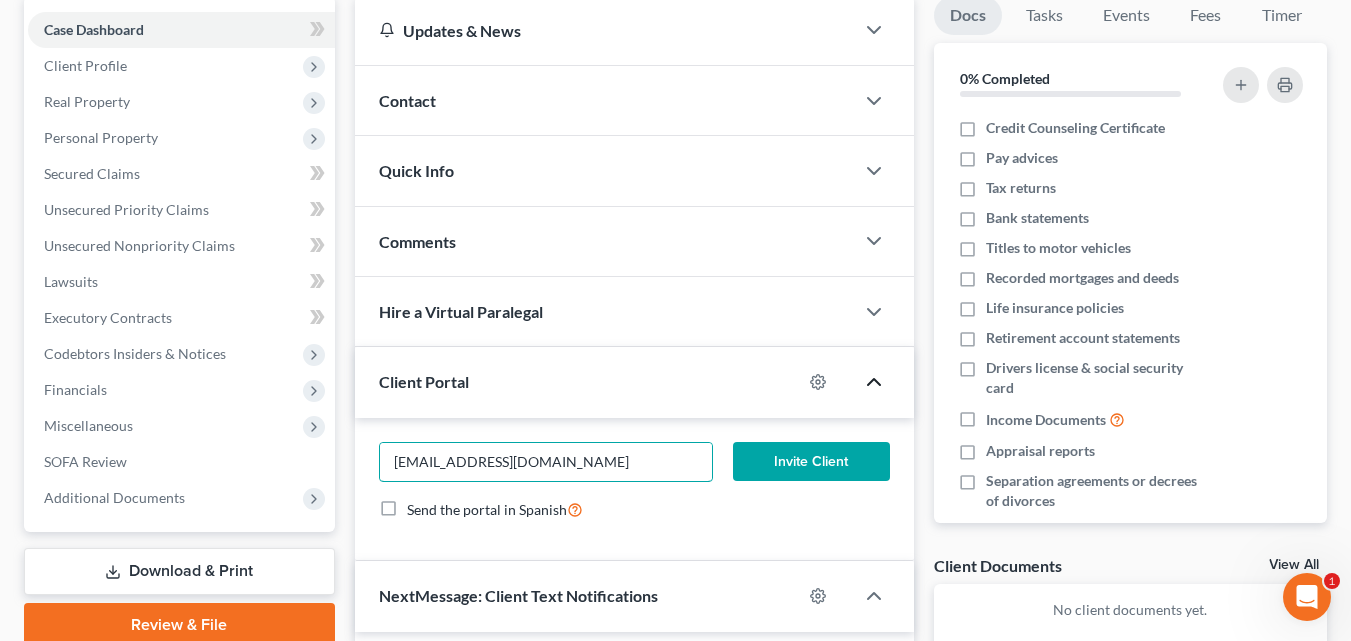 type on "[EMAIL_ADDRESS][DOMAIN_NAME]" 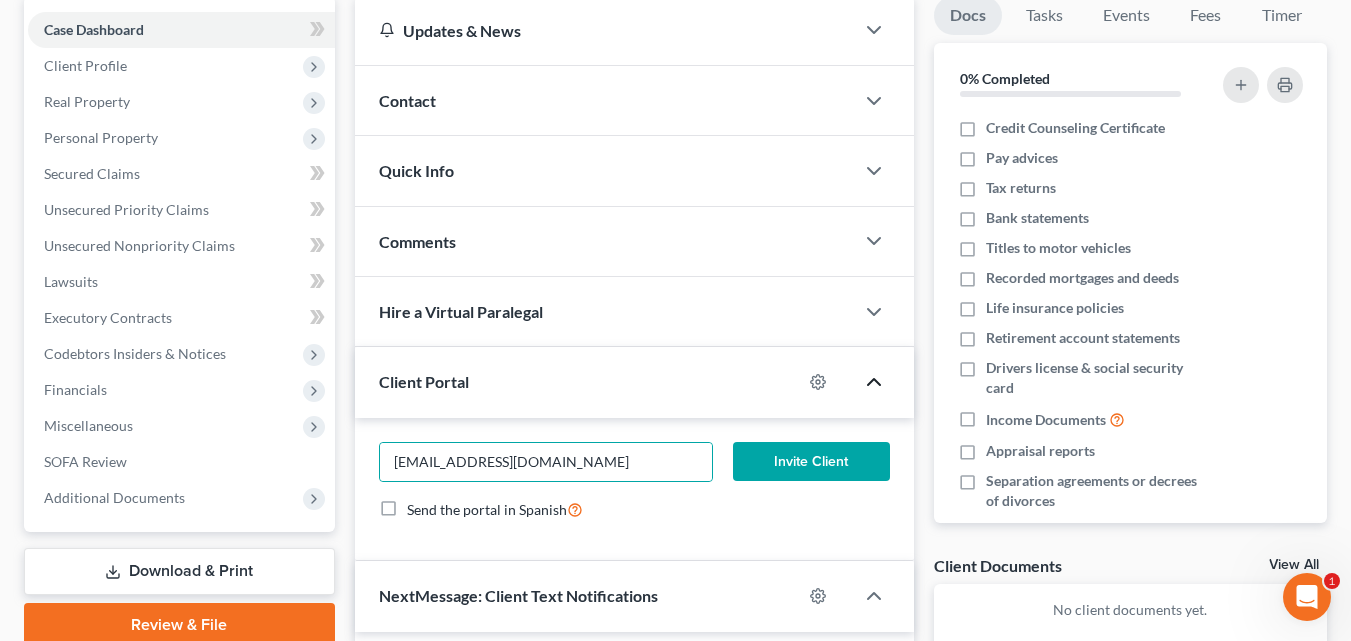 click on "Invite Client" at bounding box center (811, 462) 